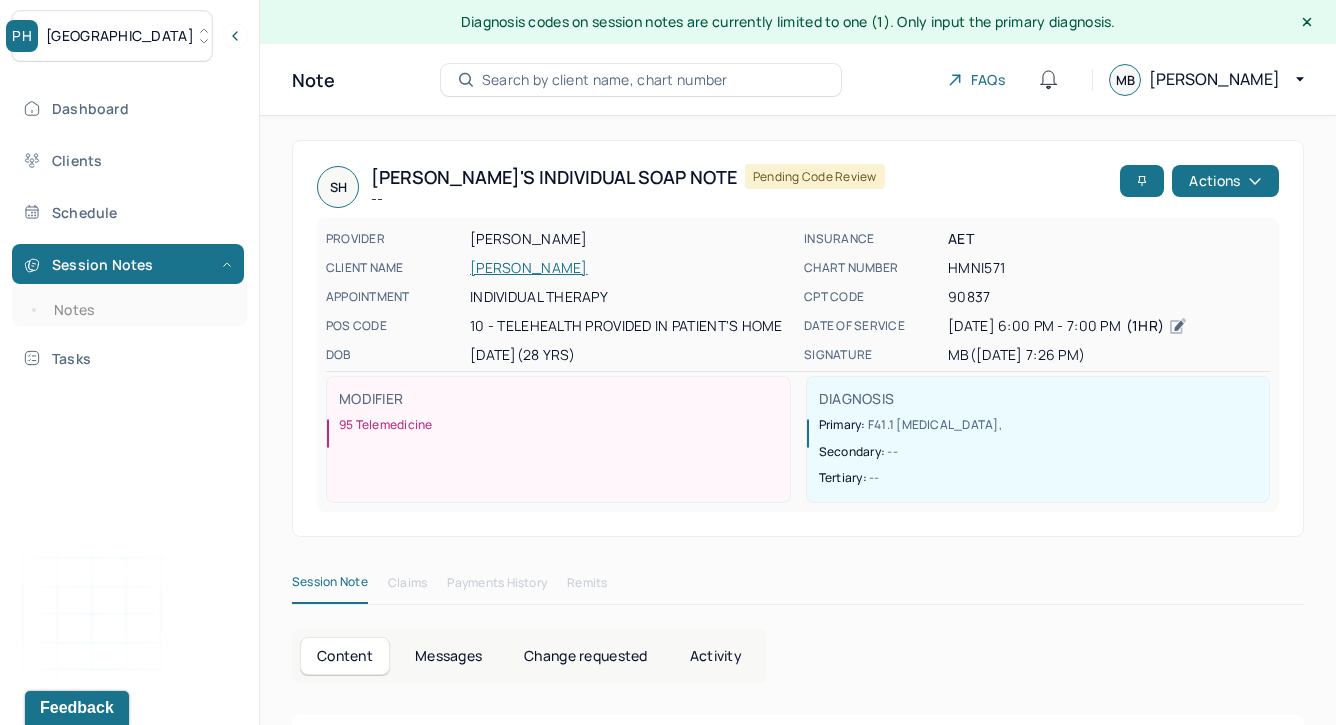 scroll, scrollTop: 50, scrollLeft: 0, axis: vertical 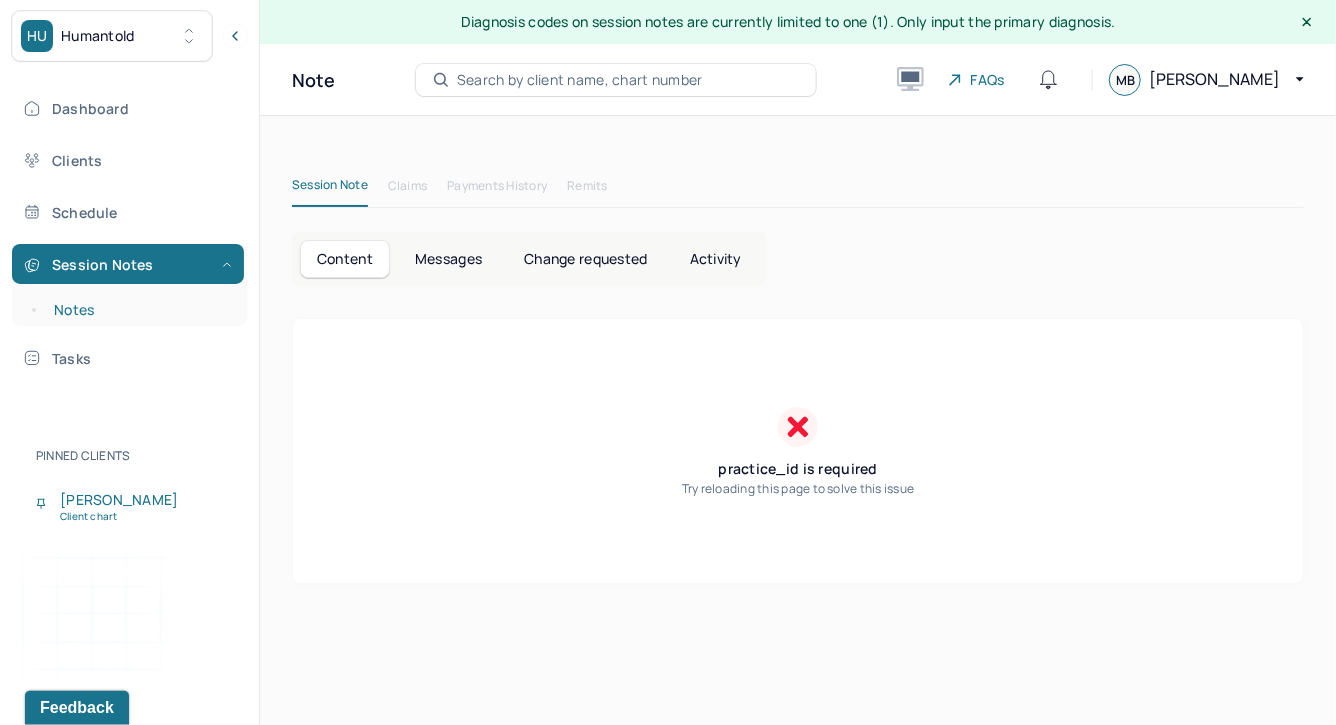 click on "Notes" at bounding box center (139, 310) 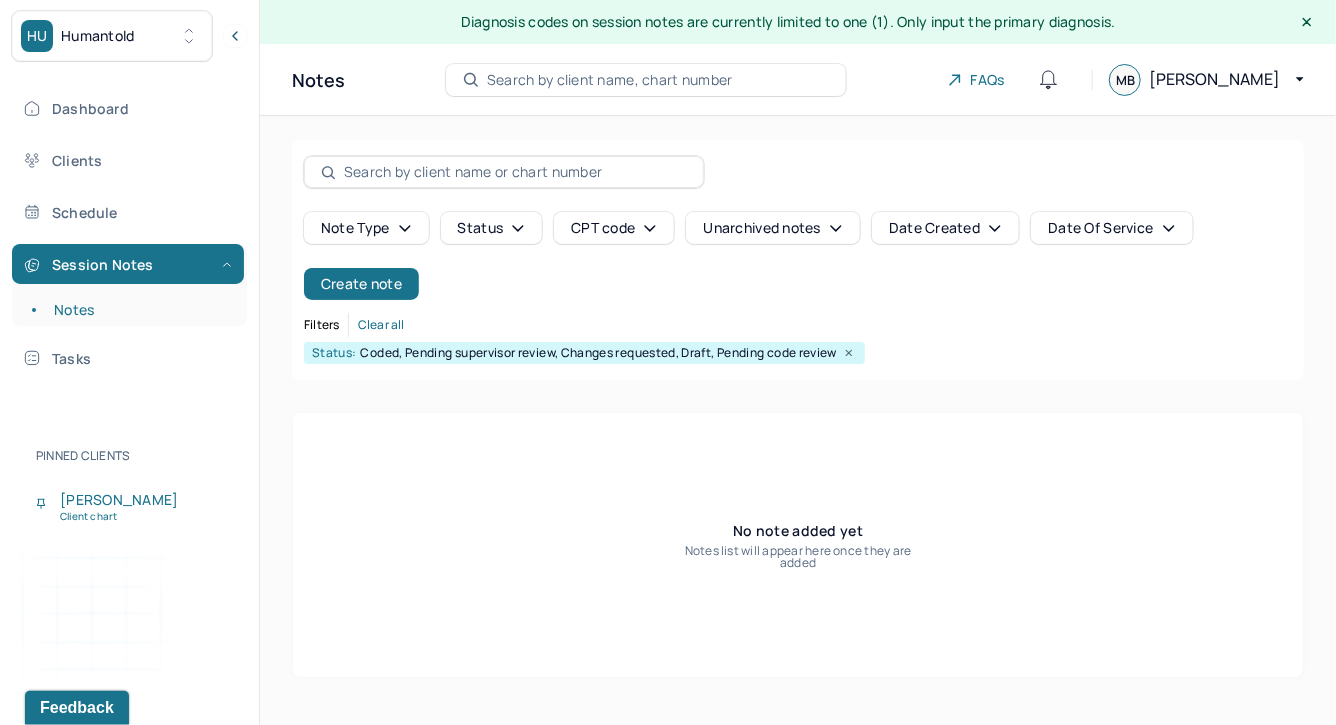 click at bounding box center (158, 36) 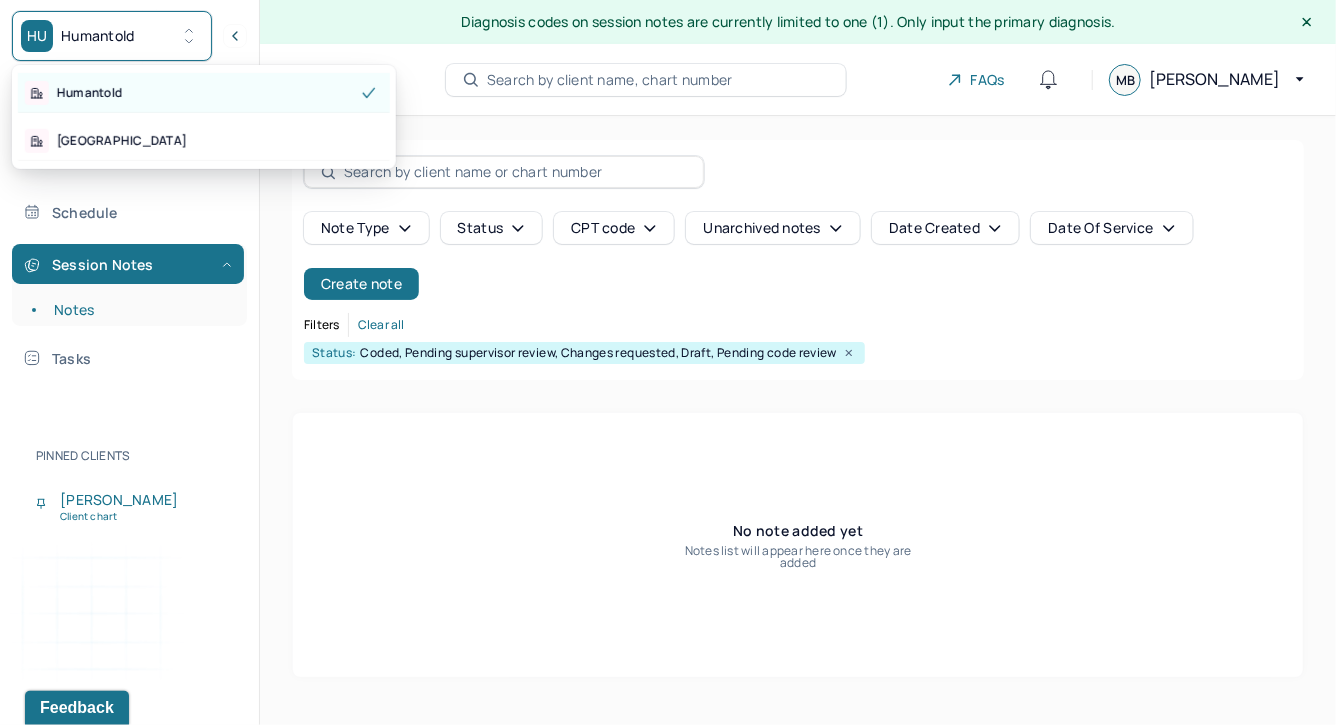 click on "Humantold" at bounding box center (204, 93) 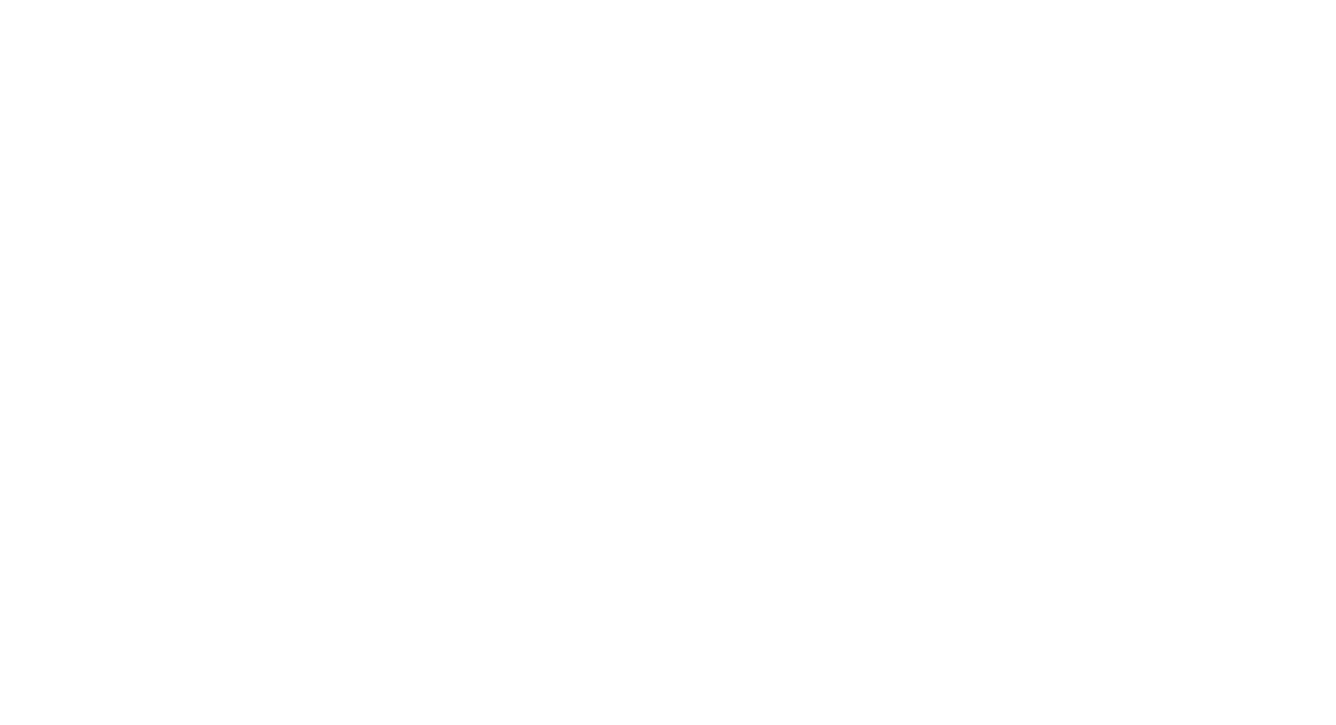 scroll, scrollTop: 0, scrollLeft: 0, axis: both 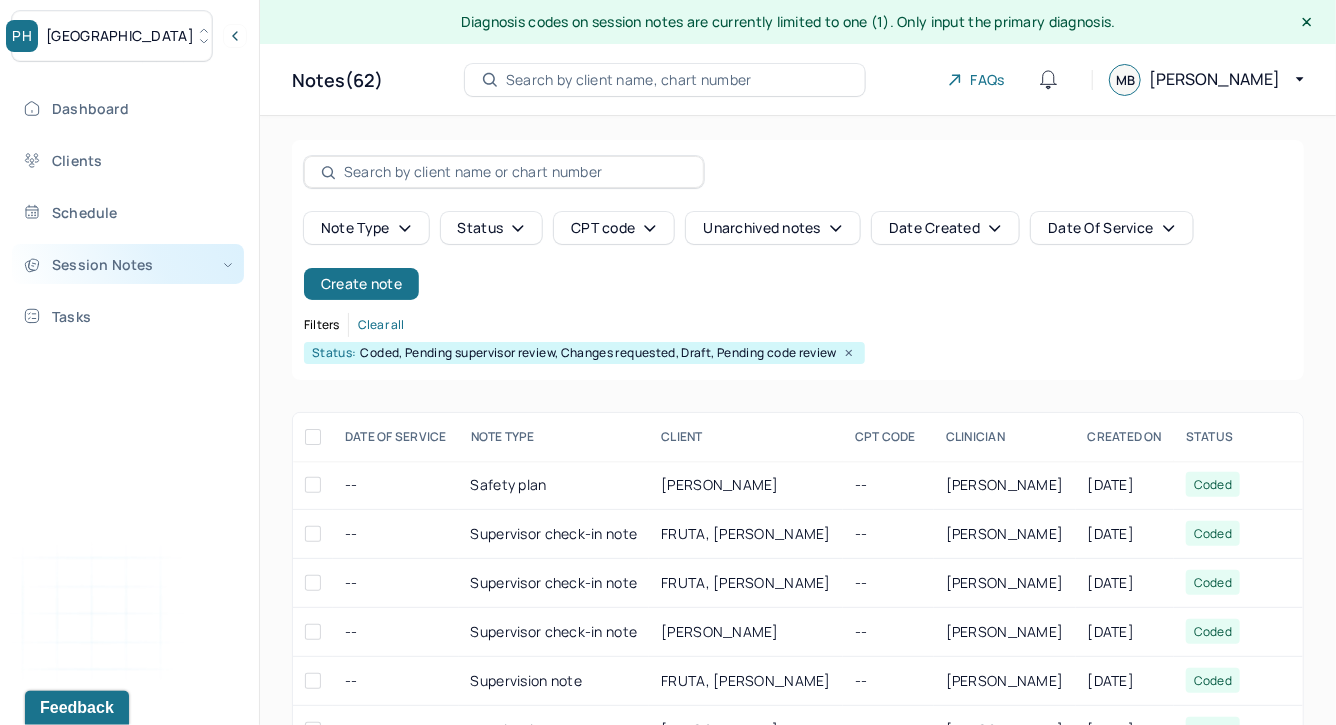 click on "Session Notes" at bounding box center [128, 264] 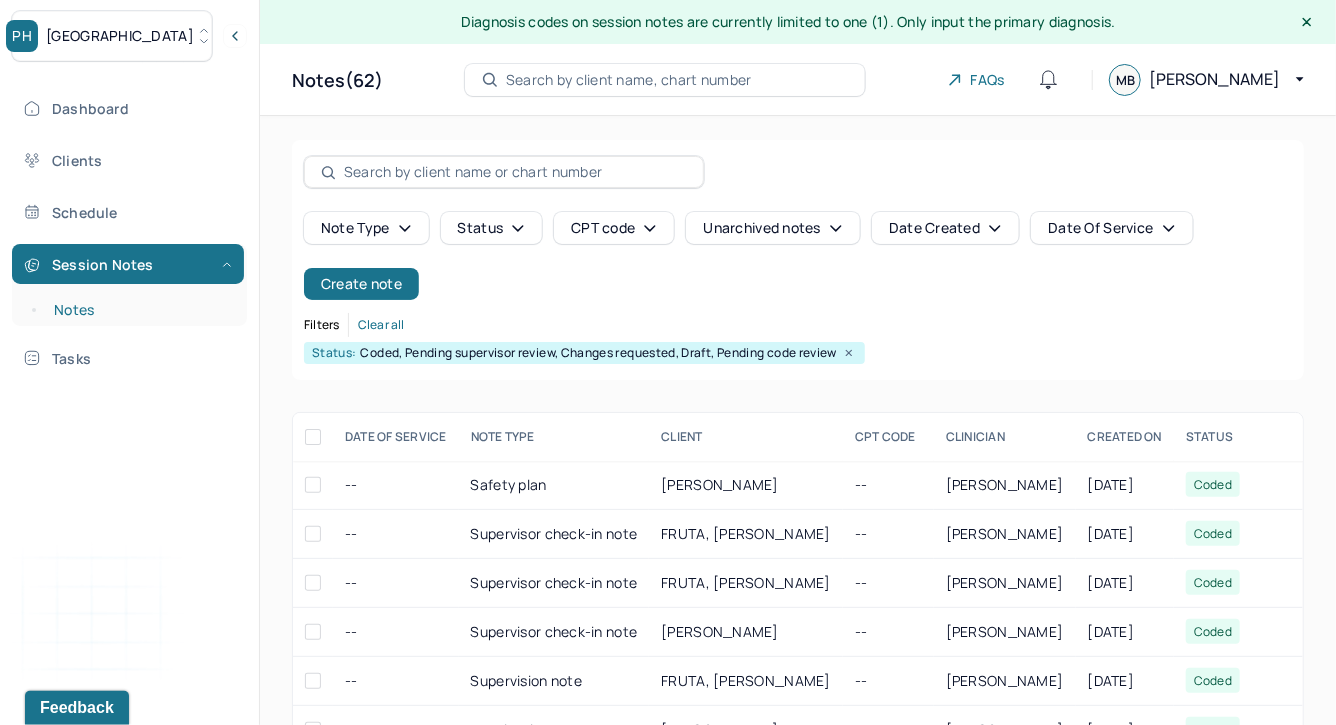 click on "Notes" at bounding box center (139, 310) 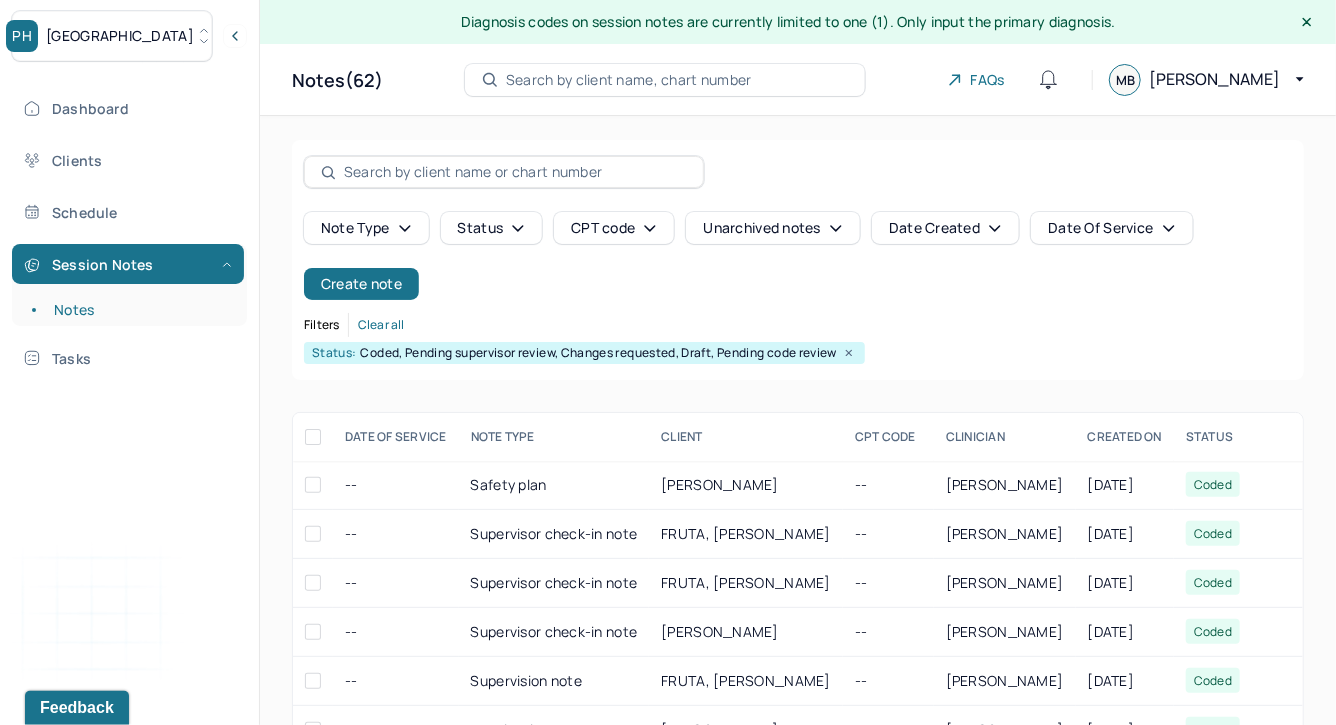 scroll, scrollTop: 291, scrollLeft: 0, axis: vertical 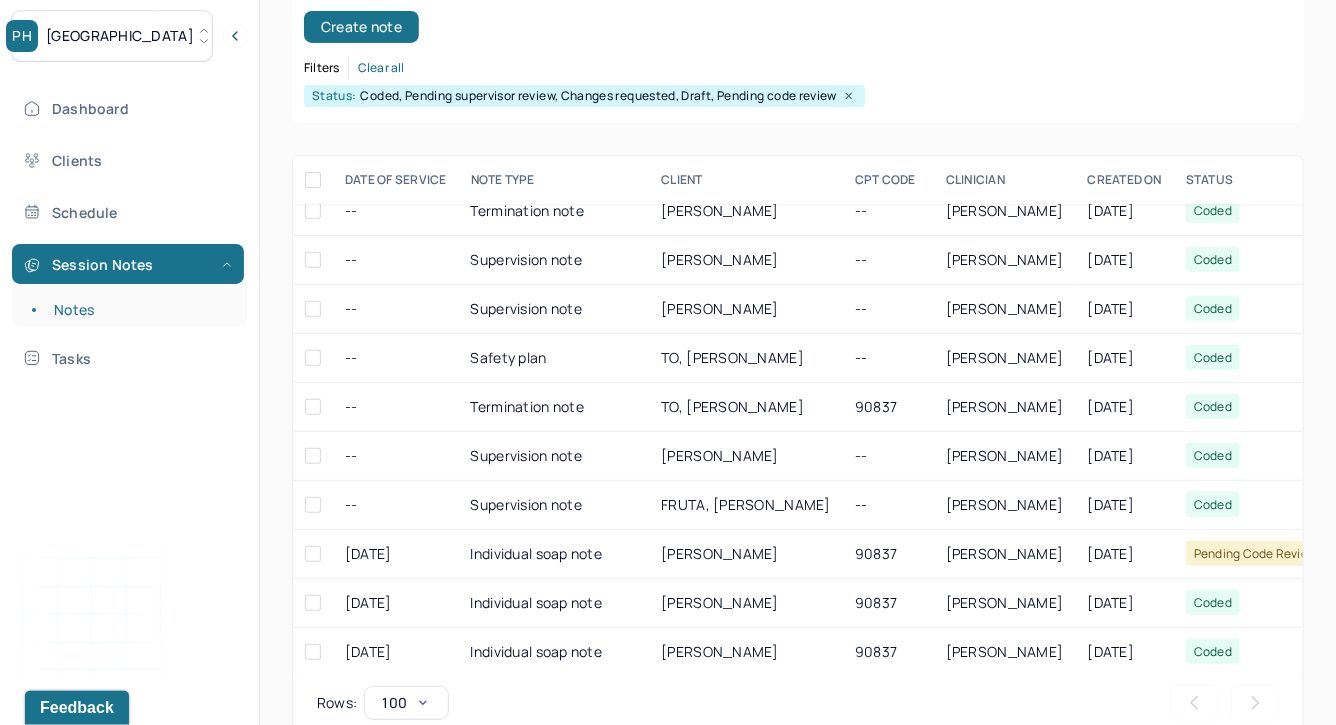 click on "PH Park Hill" at bounding box center (112, 36) 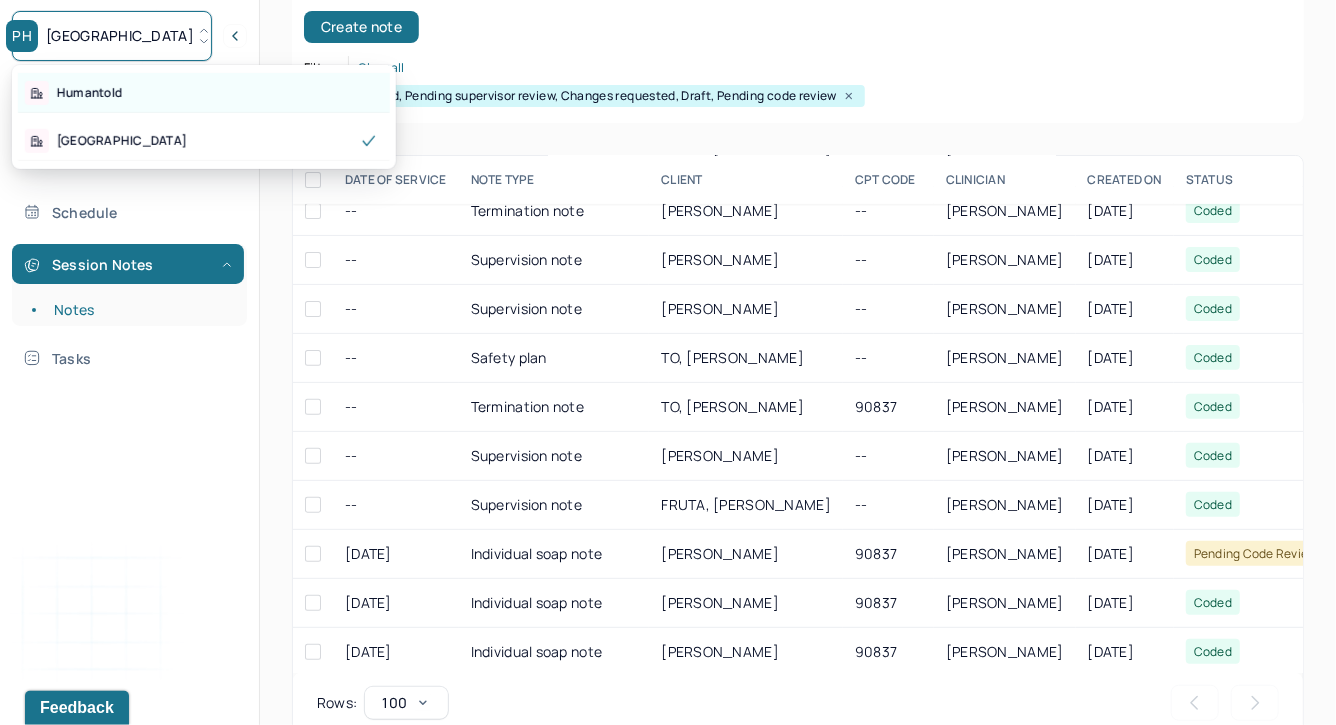 click on "Humantold" at bounding box center (204, 93) 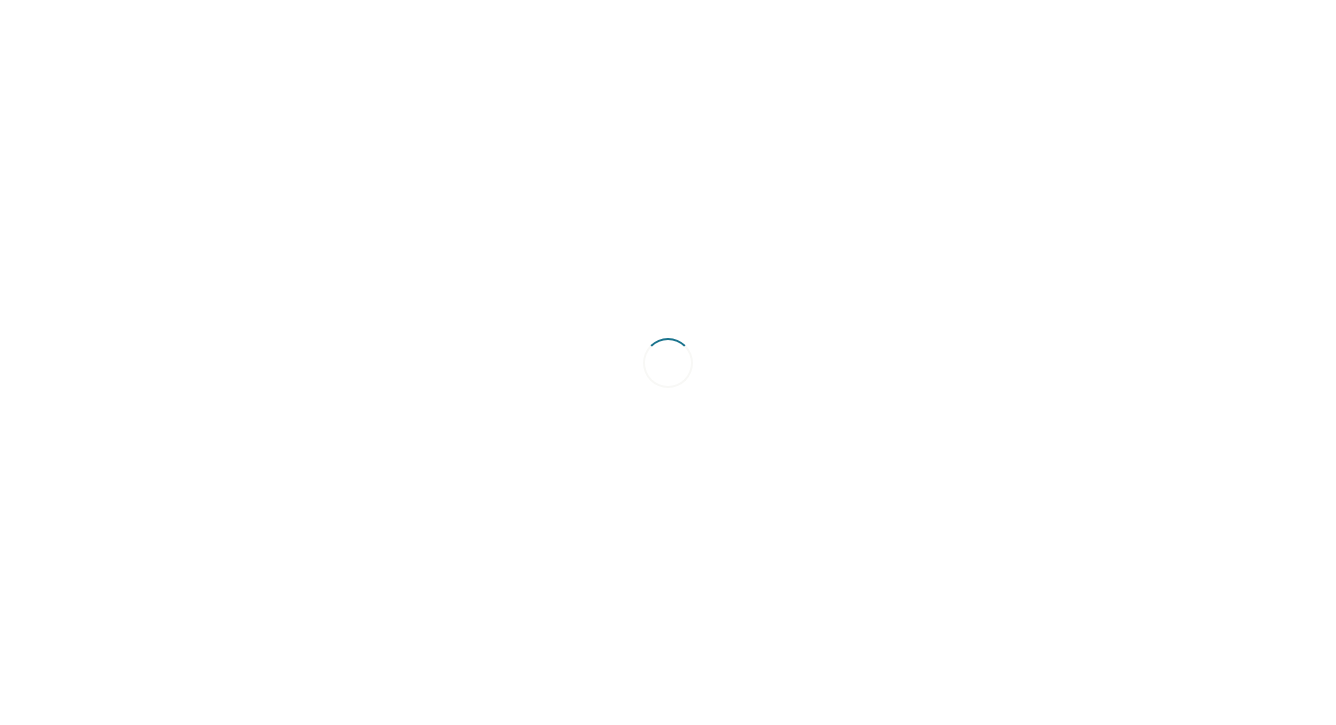 scroll, scrollTop: 0, scrollLeft: 0, axis: both 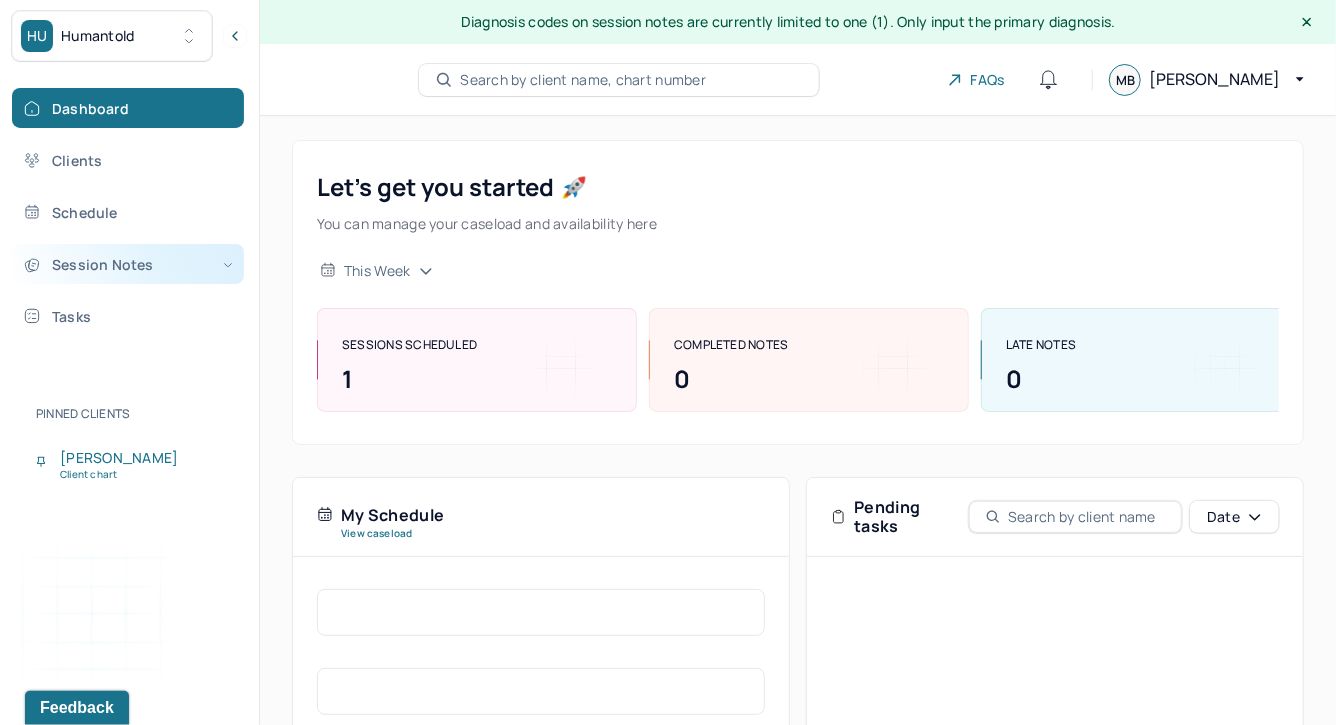 click on "Session Notes" at bounding box center [128, 264] 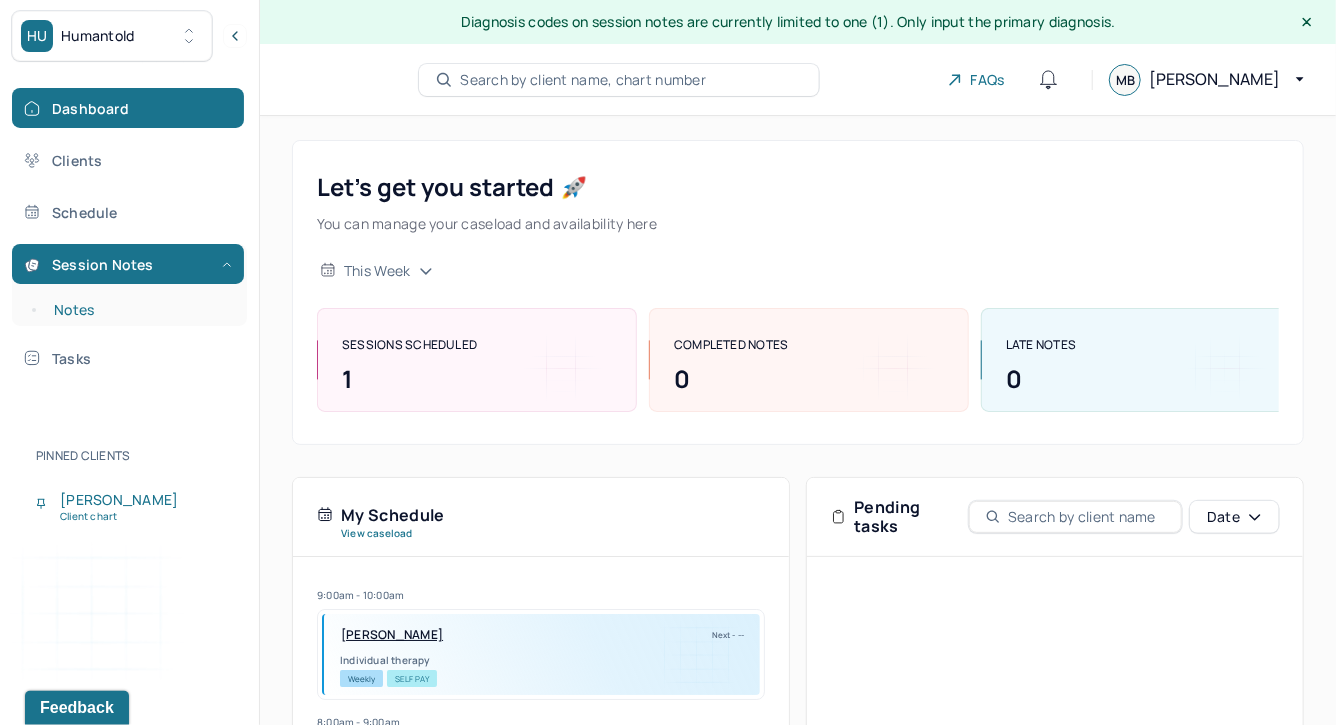 click on "Notes" at bounding box center (139, 310) 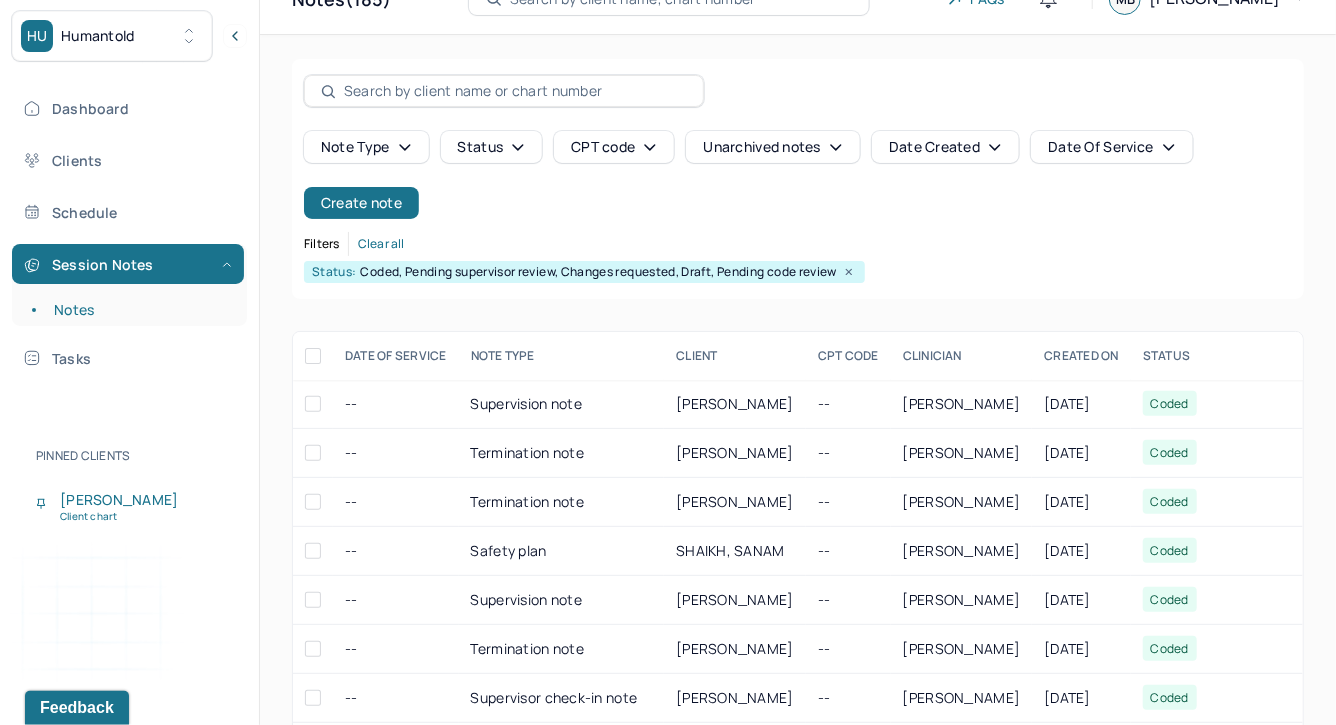 scroll, scrollTop: 212, scrollLeft: 0, axis: vertical 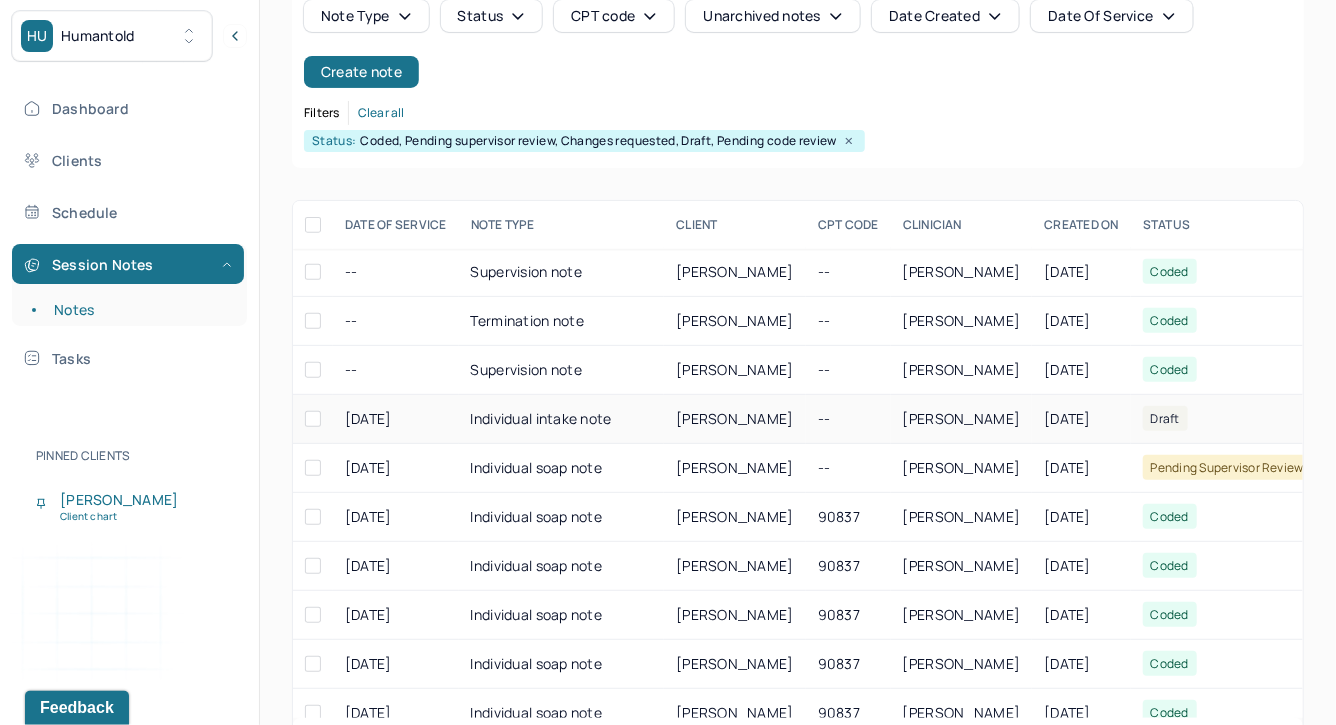 click on "Individual intake note" at bounding box center (562, 419) 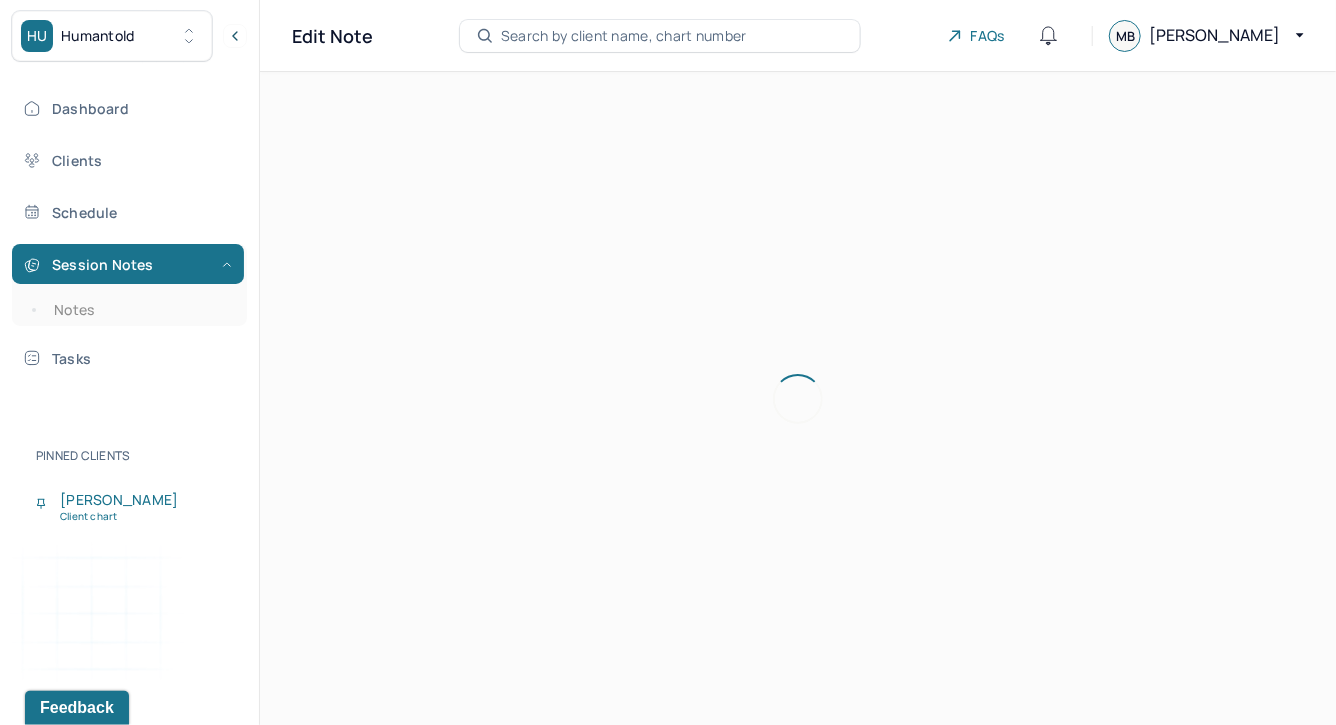 click at bounding box center [798, 398] 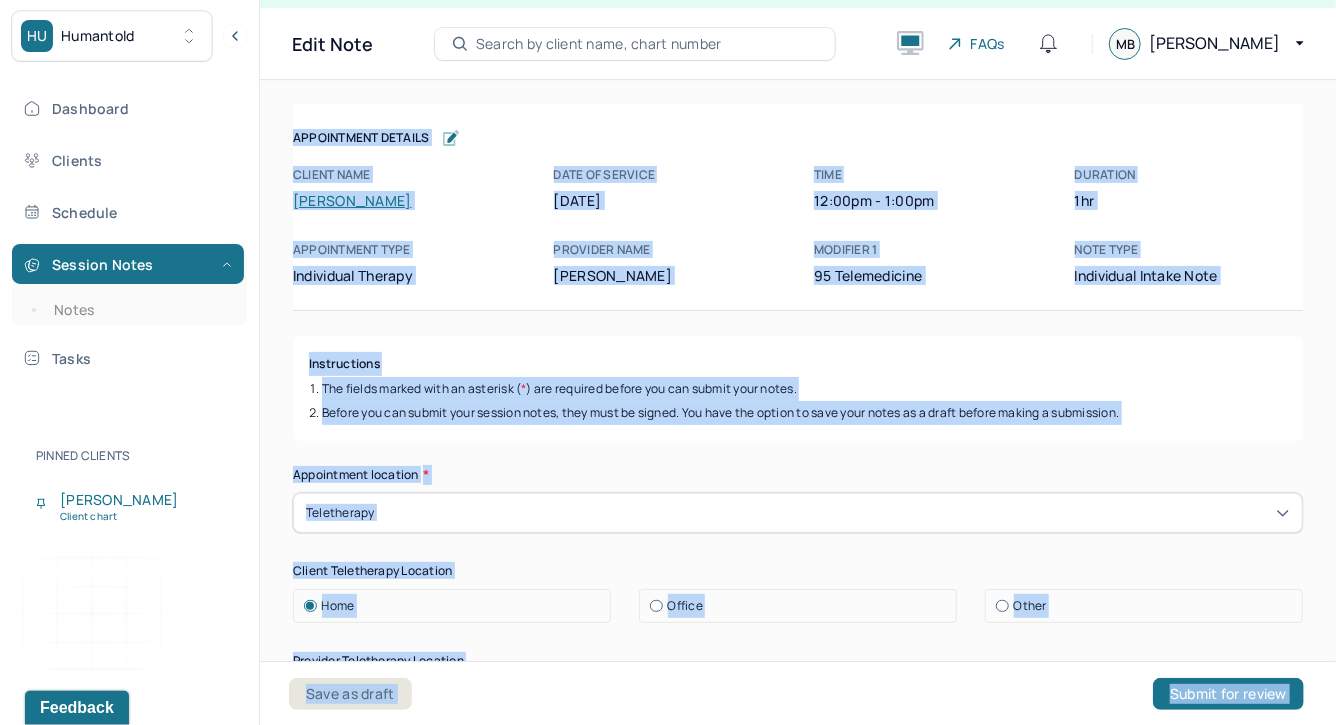 scroll, scrollTop: 35, scrollLeft: 0, axis: vertical 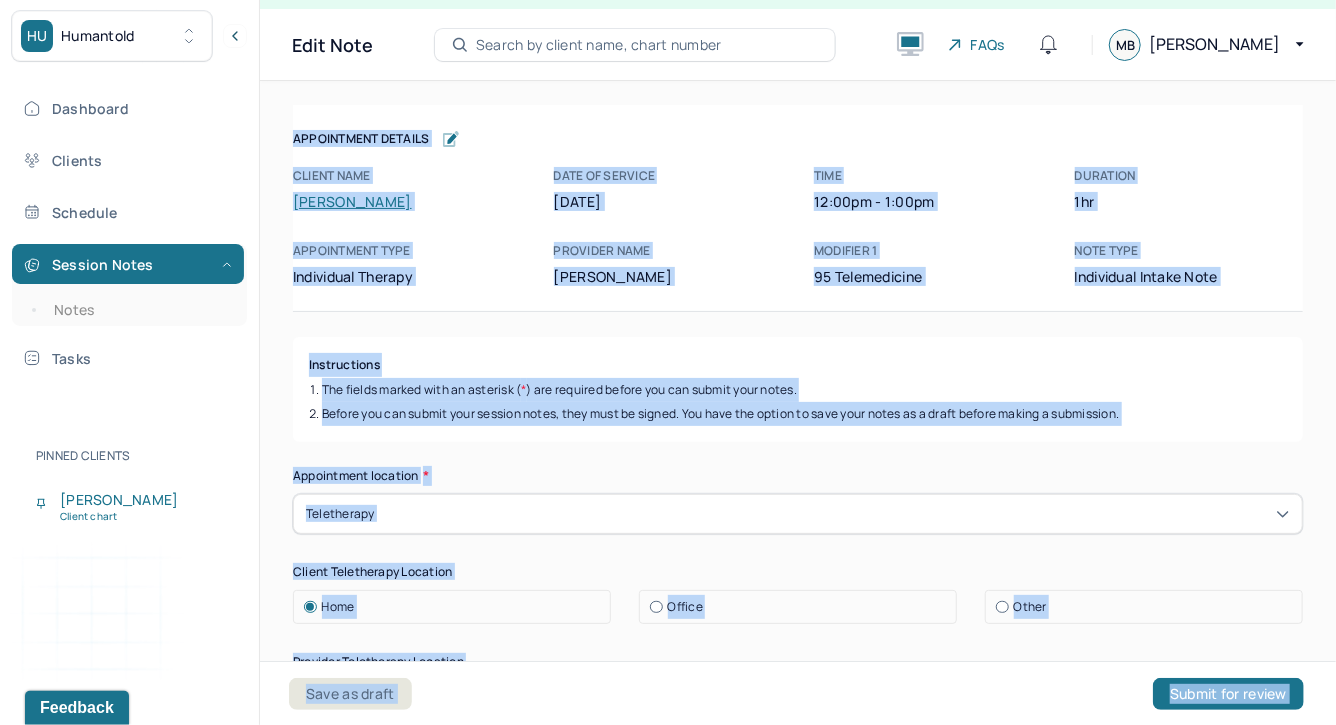 click on "Before you can submit your session notes, they must be signed. You have the option to save your notes as a draft before making a submission." at bounding box center [798, 414] 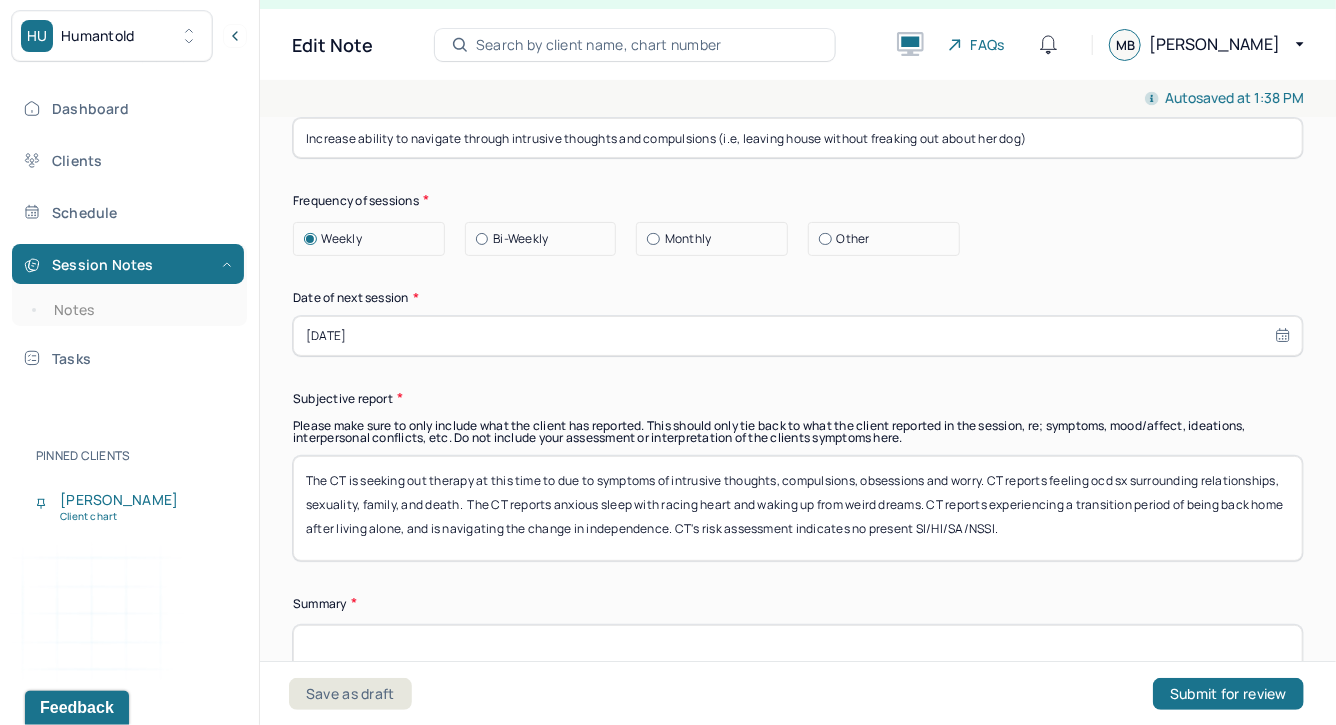 scroll, scrollTop: 10266, scrollLeft: 0, axis: vertical 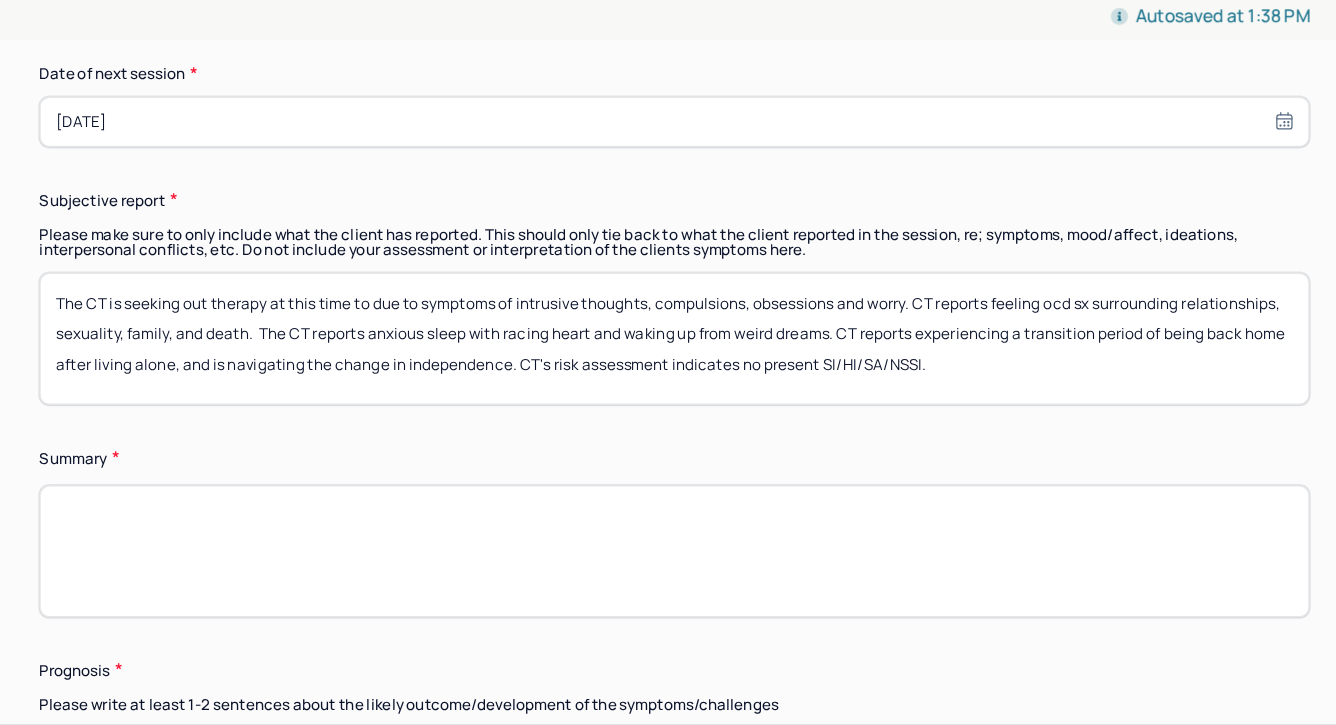 click at bounding box center [798, 523] 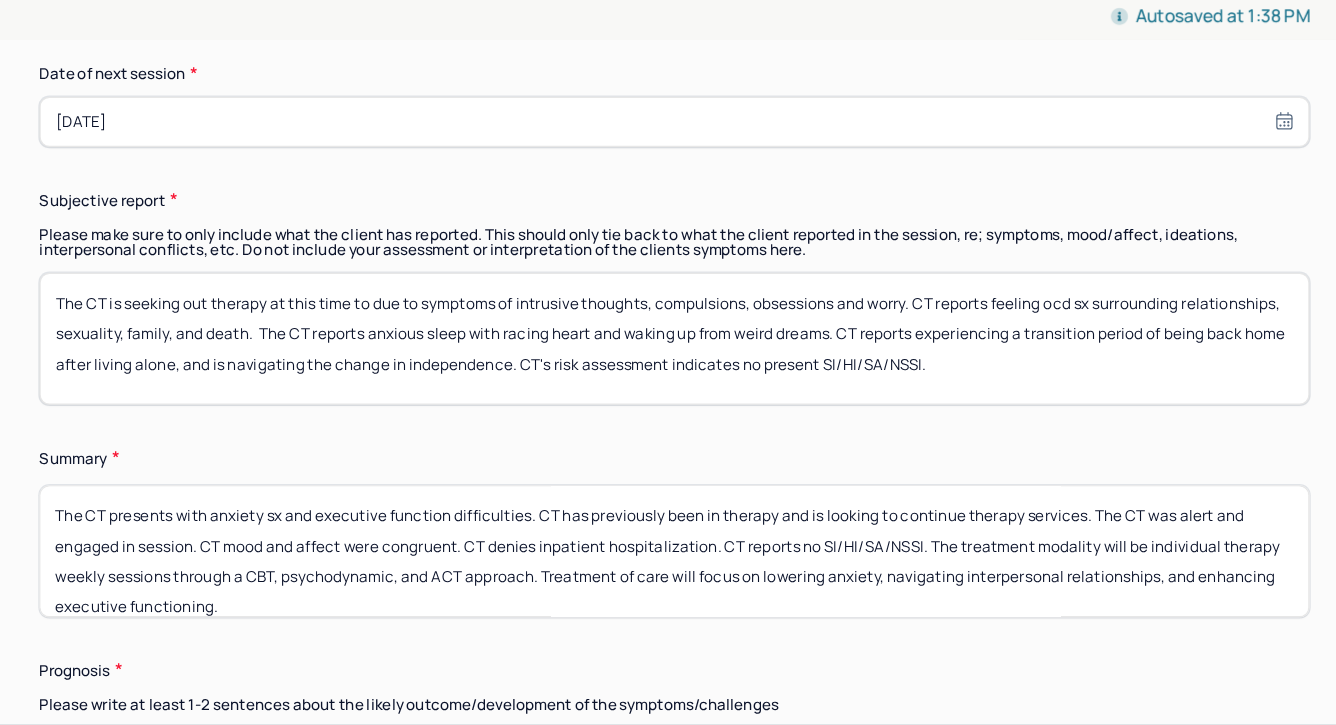 scroll, scrollTop: 24, scrollLeft: 0, axis: vertical 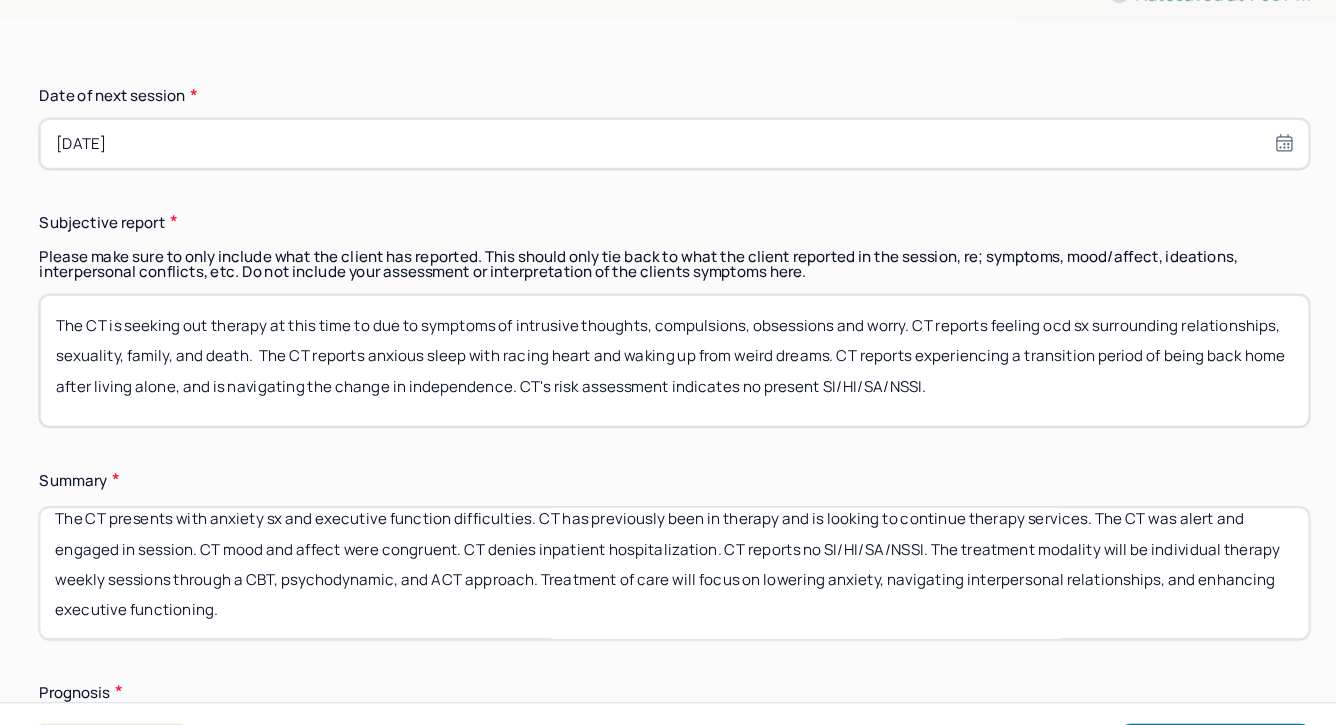 click on "The CT presents with anxiety sx and executive function difficulties. CT has previously been in therapy and is looking to continue therapy services. The CT was alert and engaged in session. CT mood and affect were congruent. CT denies inpatient hospitalization. CT reports no SI/HI/SA/NSSI. The treatment modality will be individual therapy weekly sessions through a CBT, psychodynamic, and ACT approach. Treatment of care will focus on lowering anxiety, navigating interpersonal relationships, and enhancing executive functioning." at bounding box center [798, 558] 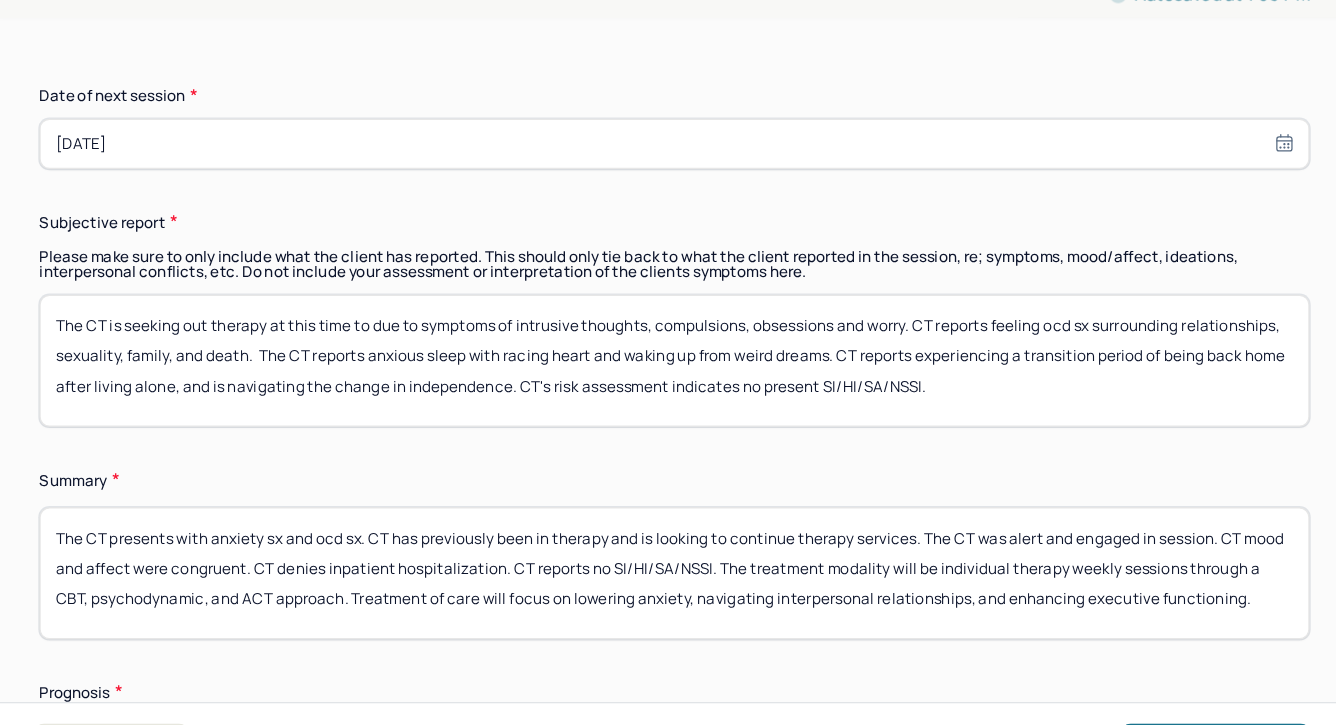 scroll, scrollTop: 0, scrollLeft: 0, axis: both 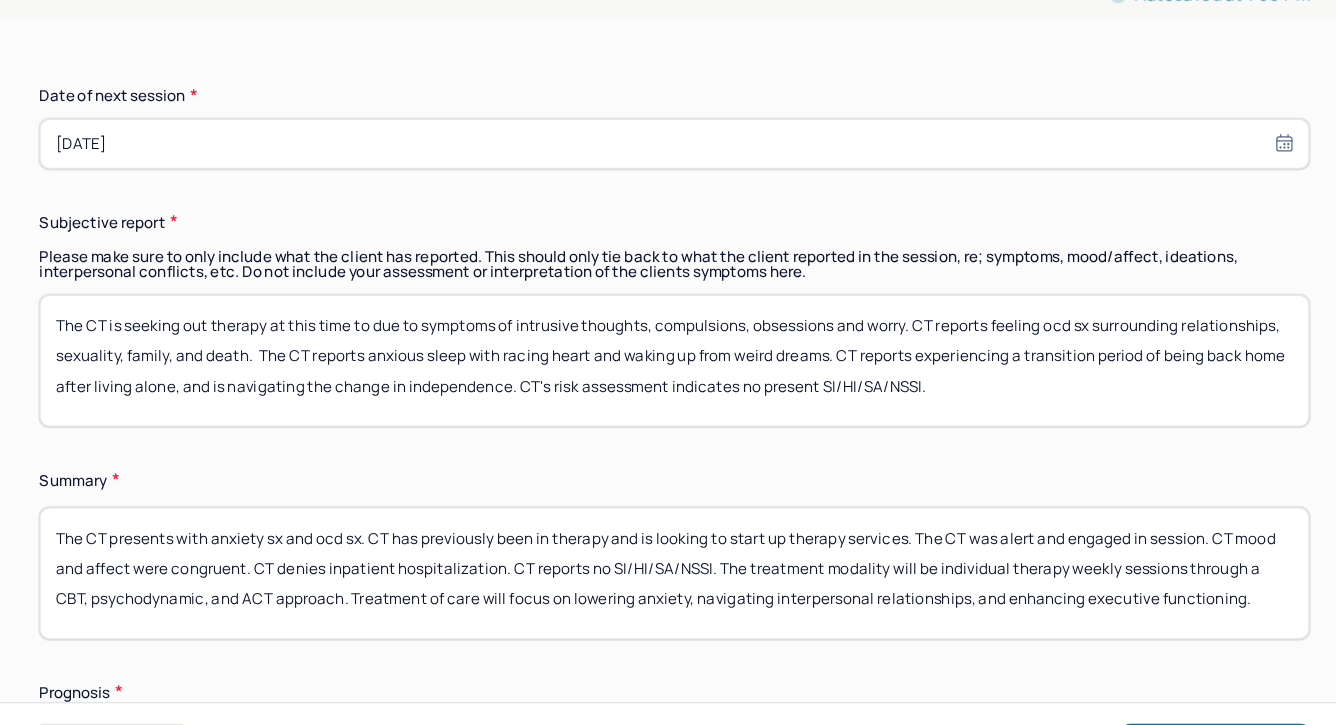 click on "The CT presents with anxiety sx and ocd sx. CT has previously been in therapy and is looking to continue therapy services. The CT was alert and engaged in session. CT mood and affect were congruent. CT denies inpatient hospitalization. CT reports no SI/HI/SA/NSSI. The treatment modality will be individual therapy weekly sessions through a CBT, psychodynamic, and ACT approach. Treatment of care will focus on lowering anxiety, navigating interpersonal relationships, and enhancing executive functioning." at bounding box center [798, 558] 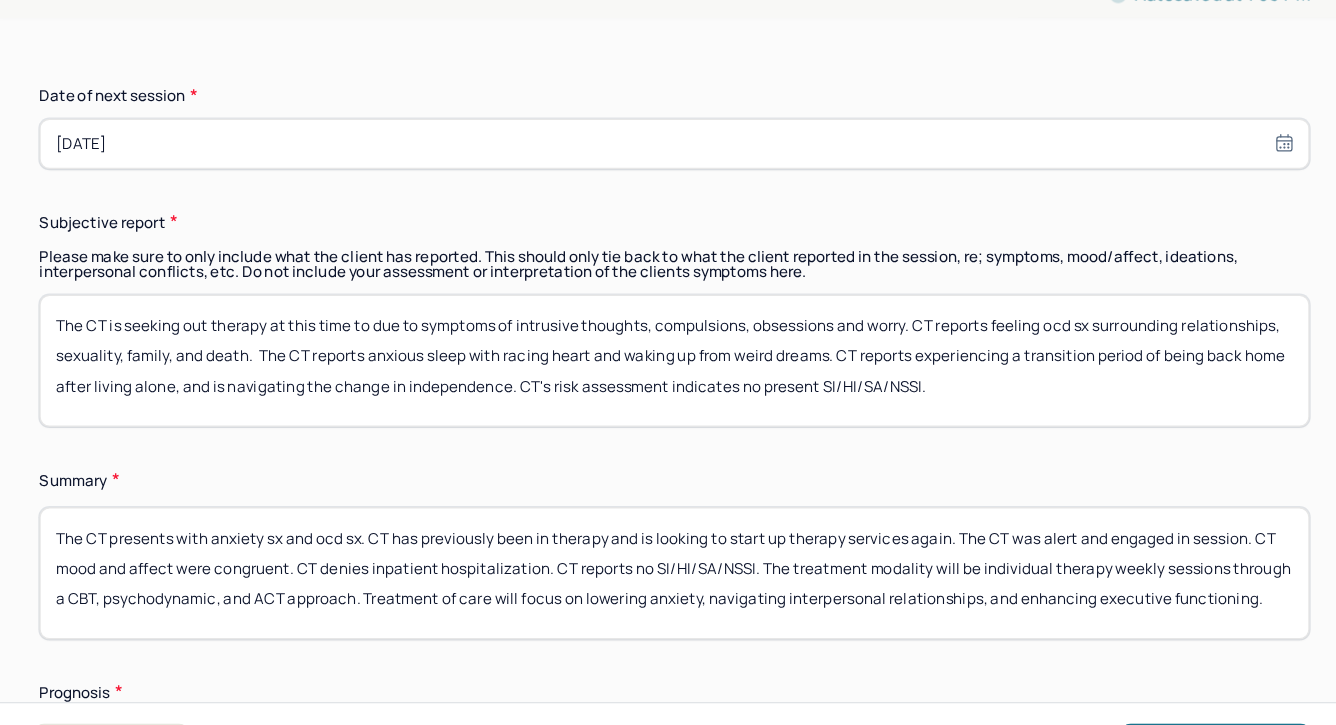 scroll, scrollTop: 5, scrollLeft: 0, axis: vertical 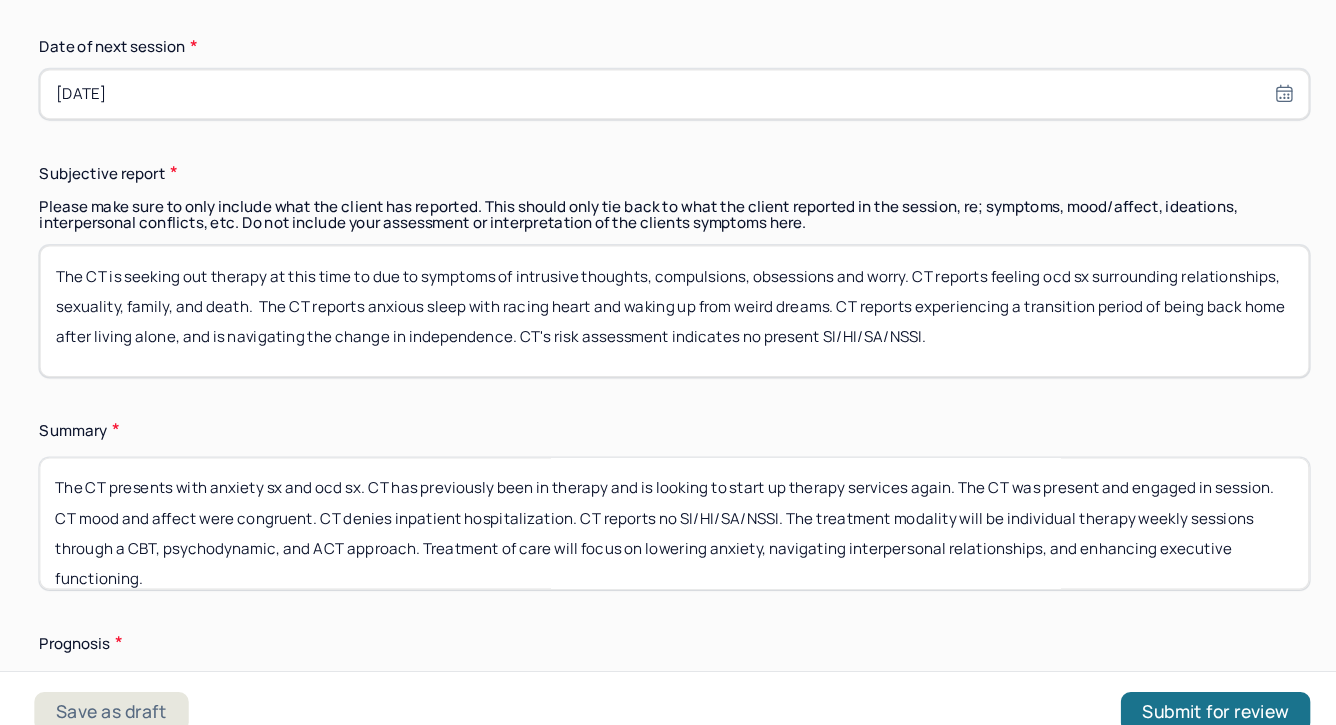 click on "The CT presents with anxiety sx and ocd sx. CT has previously been in therapy and is looking to start up therapy services again. The CT was present and engaged in session. CT mood and affect were congruent. CT denies inpatient hospitalization. CT reports no SI/HI/SA/NSSI. The treatment modality will be individual therapy weekly sessions through a CBT, psychodynamic, and ACT approach. Treatment of care will focus on lowering anxiety, navigating interpersonal relationships, and enhancing executive functioning." at bounding box center (798, 544) 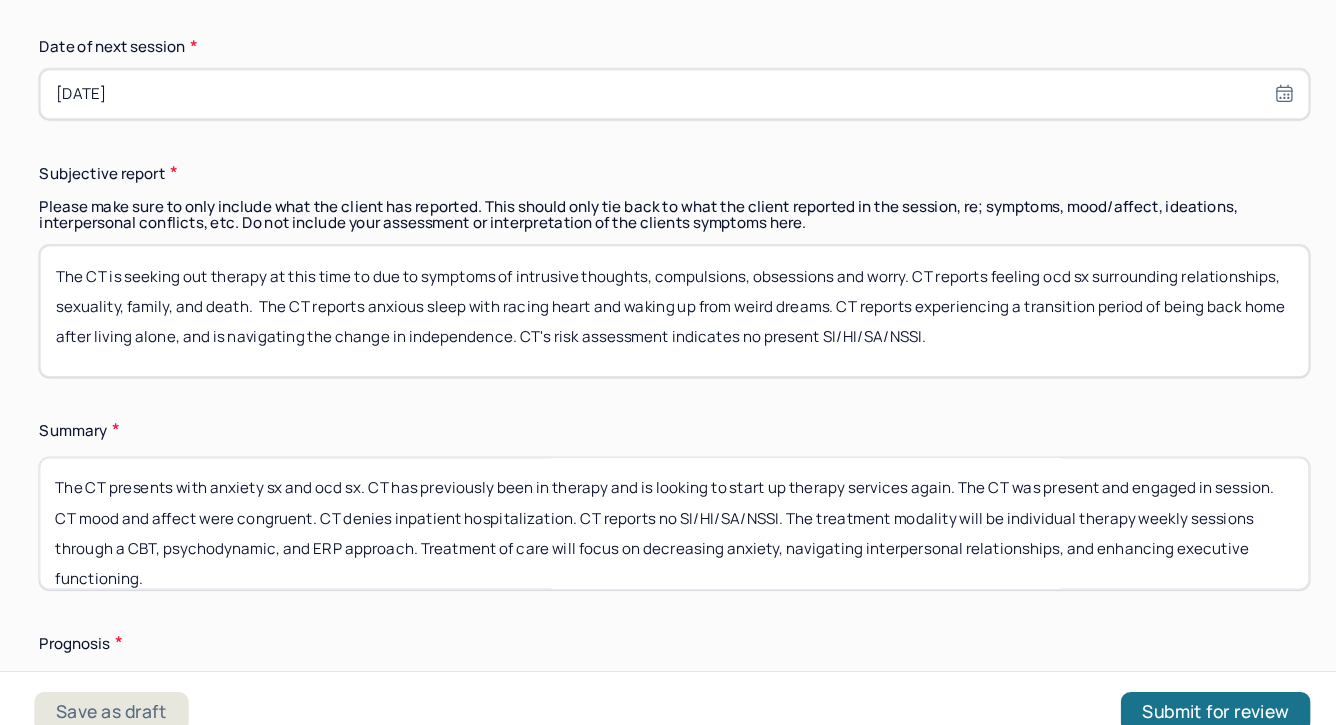 click on "The CT presents with anxiety sx and ocd sx. CT has previously been in therapy and is looking to start up therapy services again. The CT was present and engaged in session. CT mood and affect were congruent. CT denies inpatient hospitalization. CT reports no SI/HI/SA/NSSI. The treatment modality will be individual therapy weekly sessions through a CBT, psychodynamic, and ERP approach. Treatment of care will focus on lowering anxiety, navigating interpersonal relationships, and enhancing executive functioning." at bounding box center (798, 544) 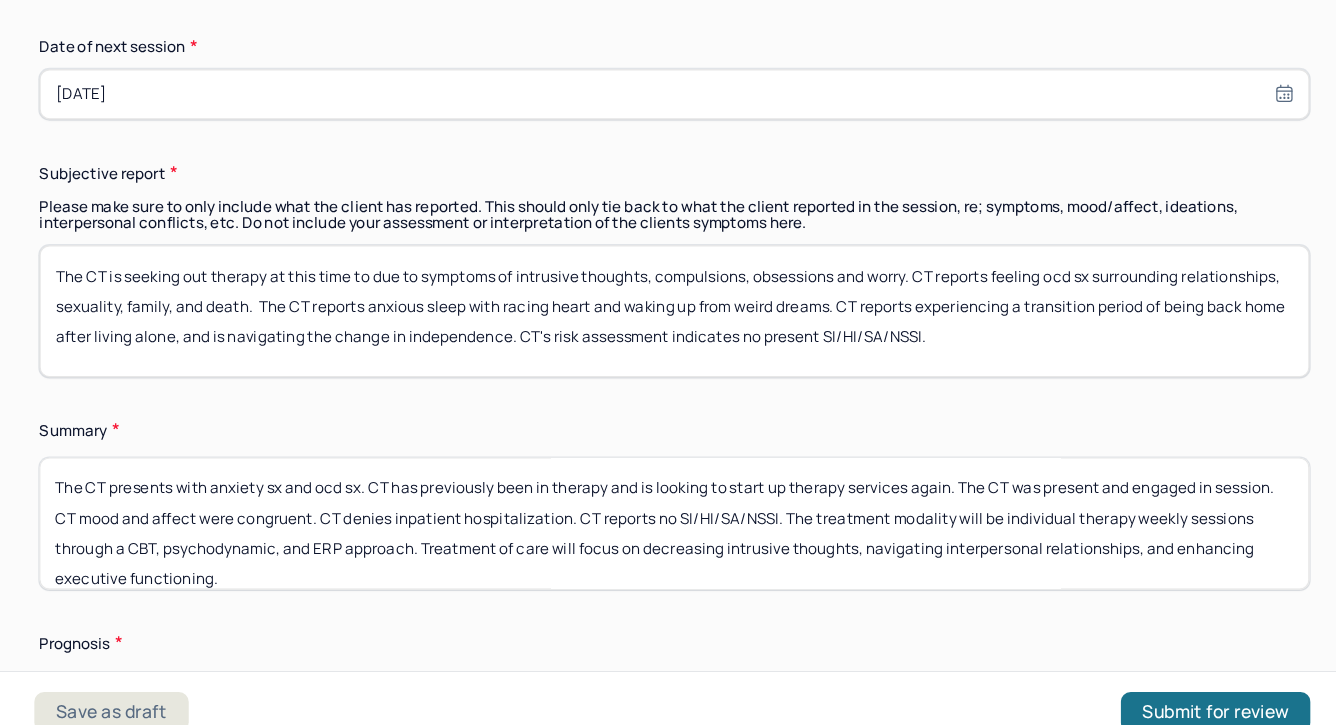 click on "The CT presents with anxiety sx and ocd sx. CT has previously been in therapy and is looking to start up therapy services again. The CT was present and engaged in session. CT mood and affect were congruent. CT denies inpatient hospitalization. CT reports no SI/HI/SA/NSSI. The treatment modality will be individual therapy weekly sessions through a CBT, psychodynamic, and ERP approach. Treatment of care will focus on lowering anxiety, navigating interpersonal relationships, and enhancing executive functioning." at bounding box center (798, 544) 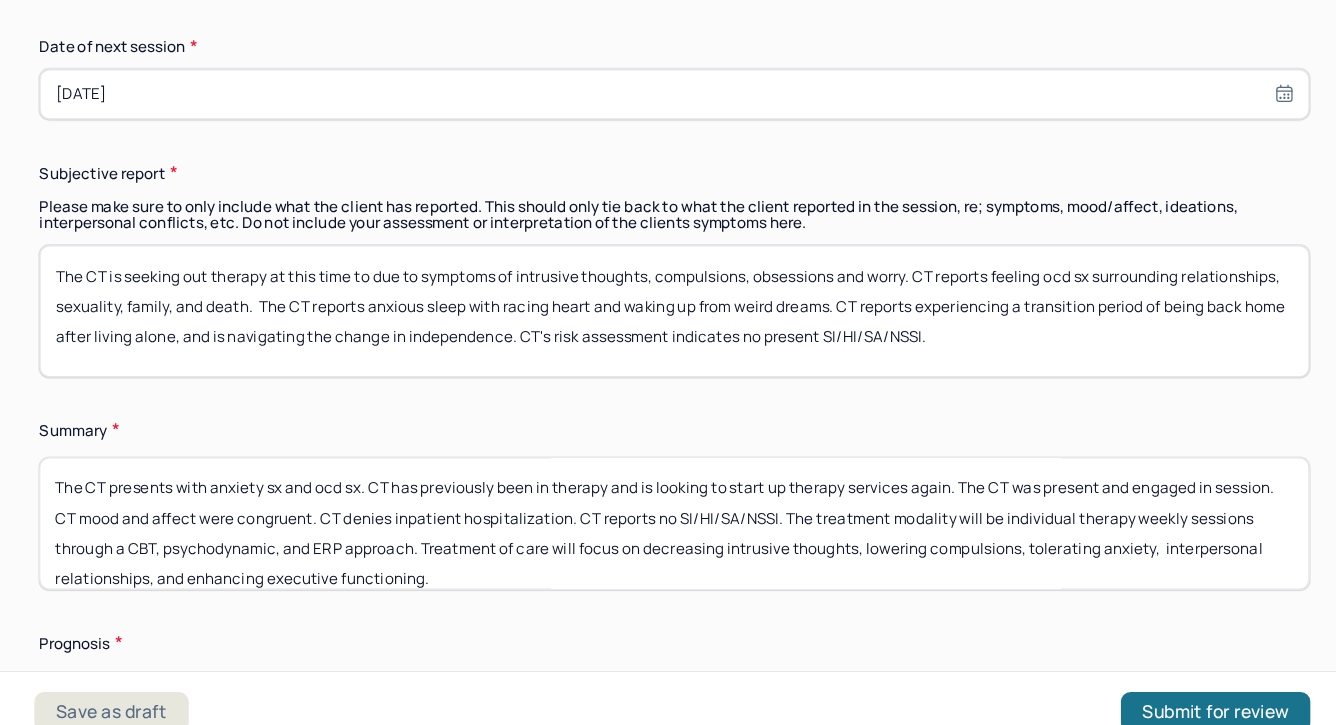 scroll, scrollTop: 15, scrollLeft: 0, axis: vertical 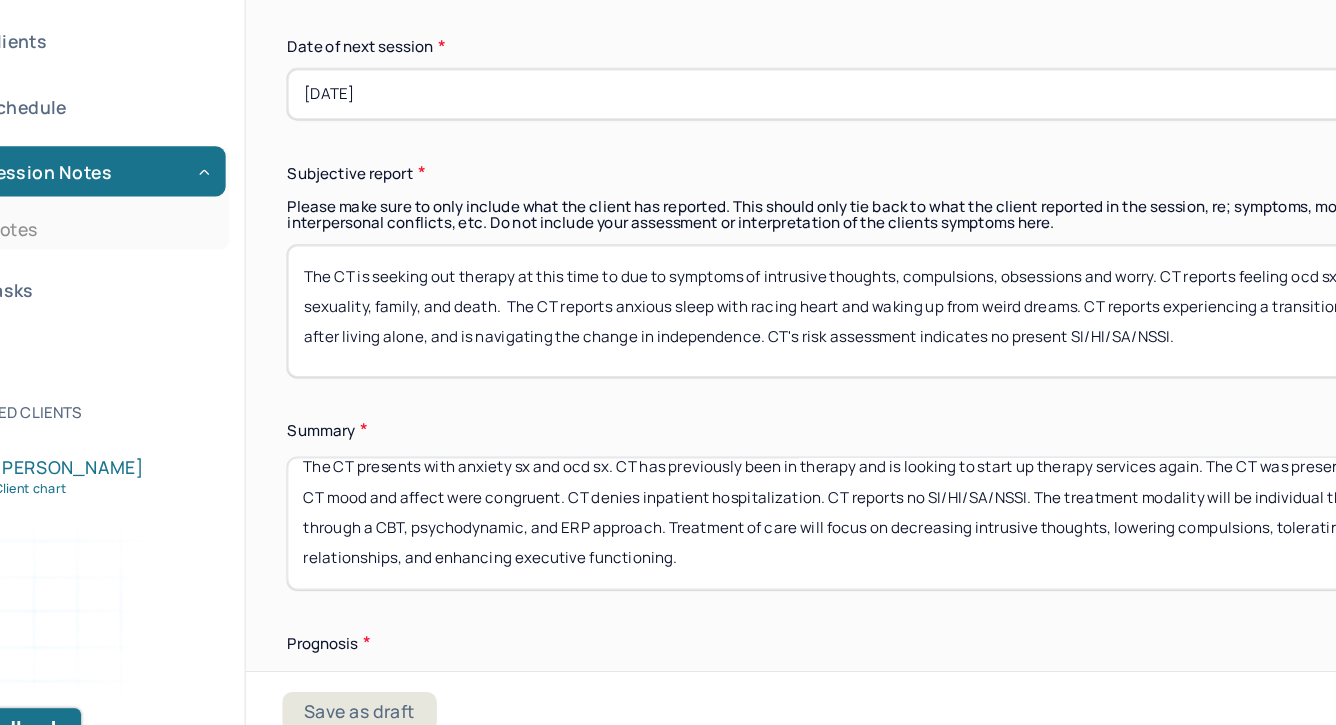 drag, startPoint x: 639, startPoint y: 560, endPoint x: 274, endPoint y: 525, distance: 366.67426 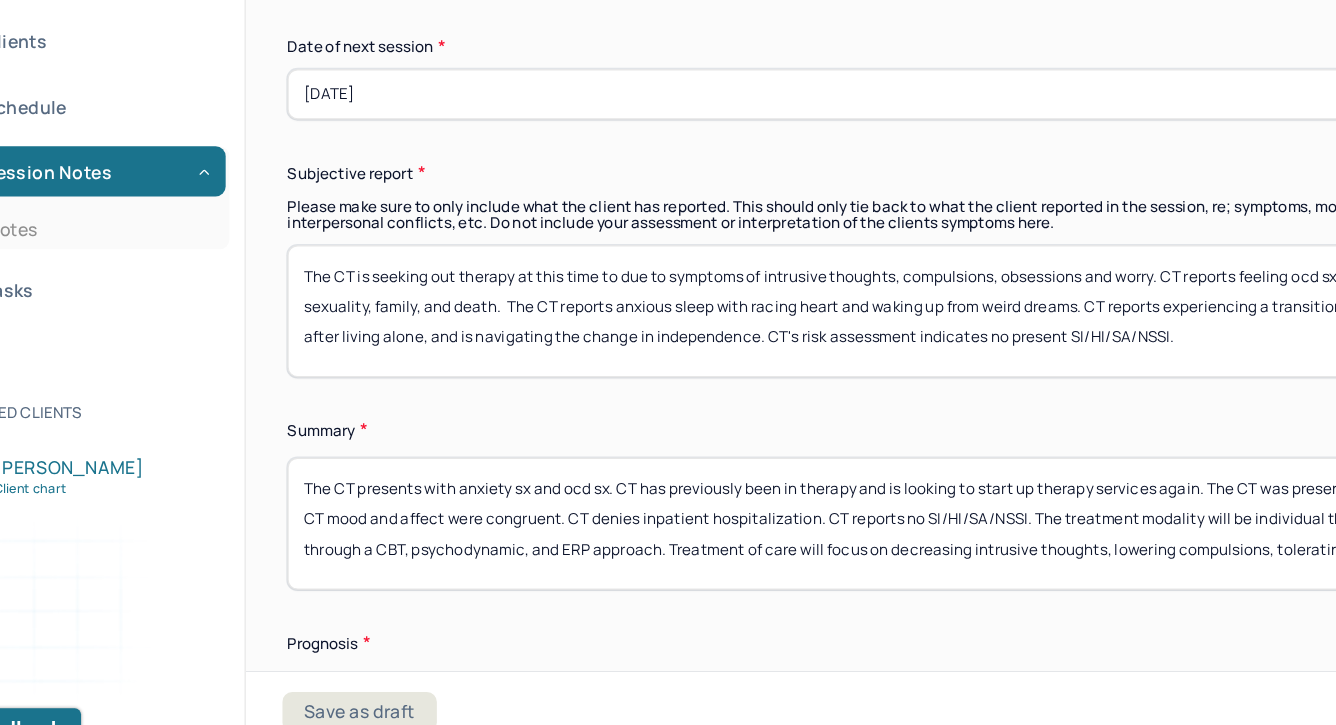 scroll, scrollTop: 15, scrollLeft: 0, axis: vertical 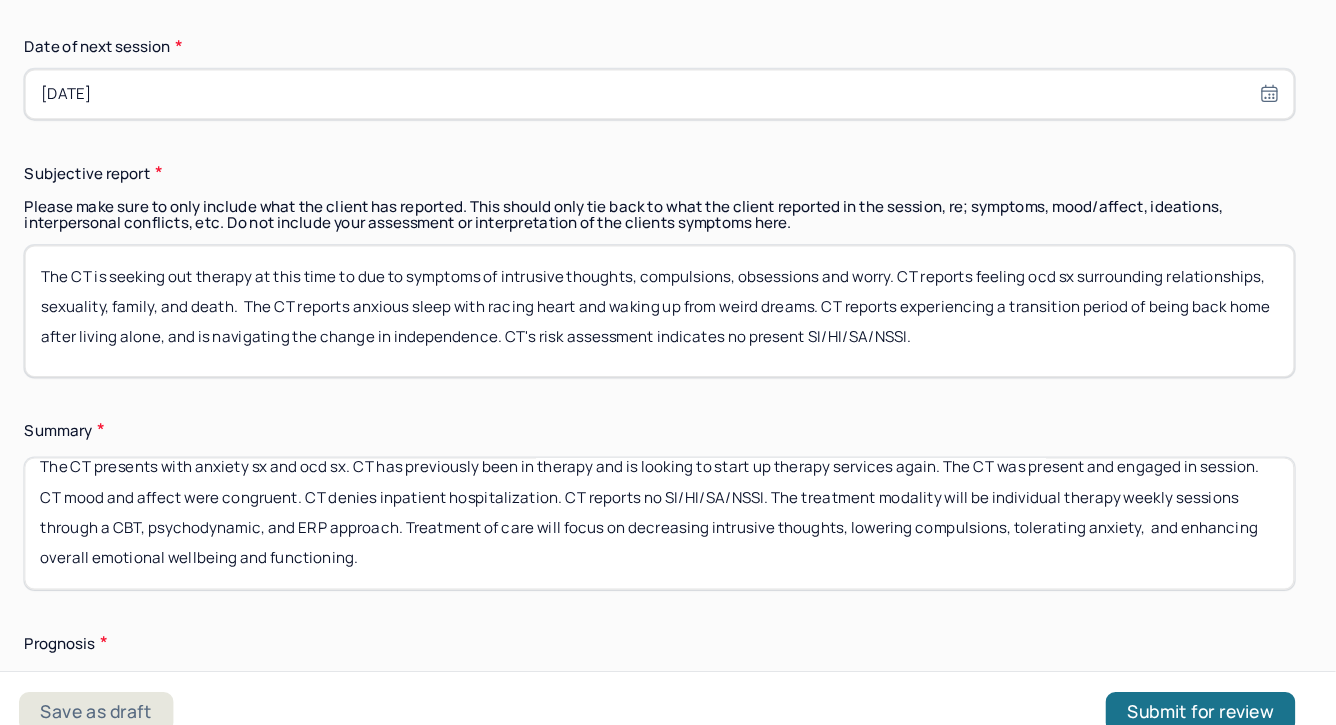 click on "The CT presents with anxiety sx and ocd sx. CT has previously been in therapy and is looking to start up therapy services again. The CT was present and engaged in session. CT mood and affect were congruent. CT denies inpatient hospitalization. CT reports no SI/HI/SA/NSSI. The treatment modality will be individual therapy weekly sessions through a CBT, psychodynamic, and ERP approach. Treatment of care will focus on decreasing intrusive thoughts, lowering compulsions, tolerating anxiety,  interpersonal relationships, and enhancing executive functioning." at bounding box center (798, 544) 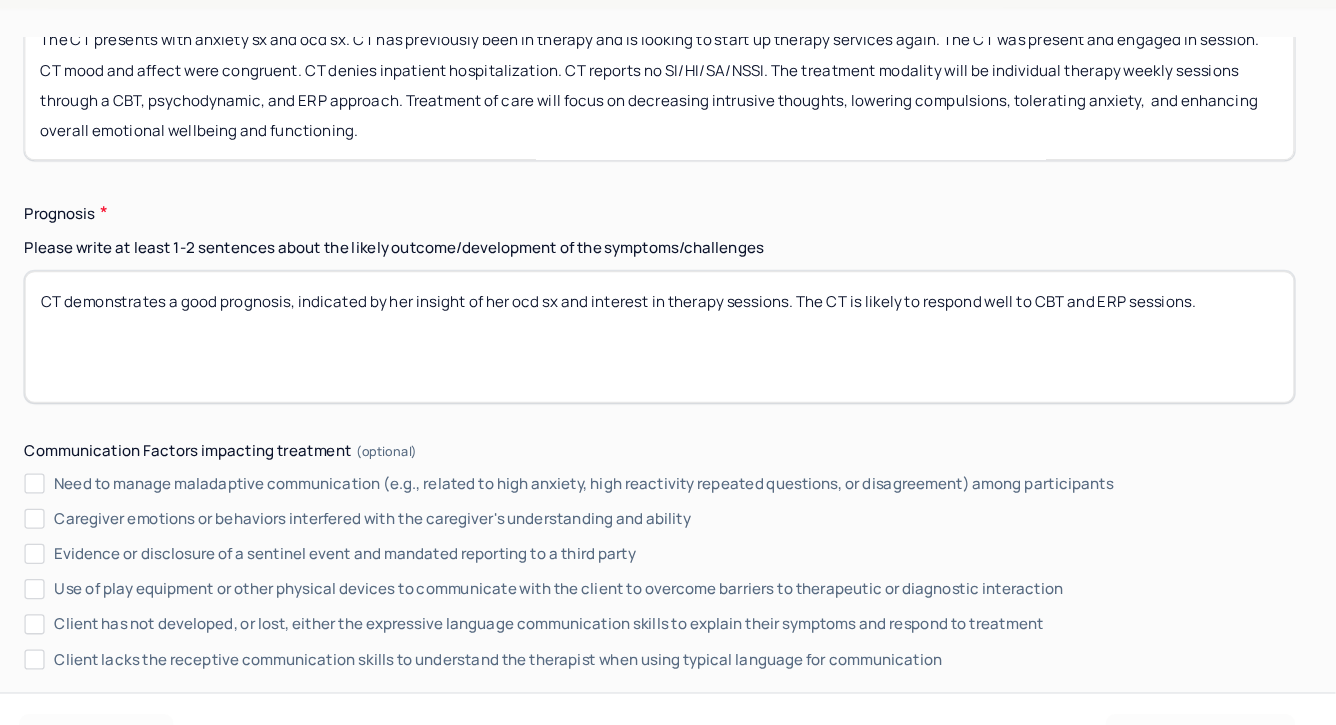 scroll, scrollTop: 10896, scrollLeft: 0, axis: vertical 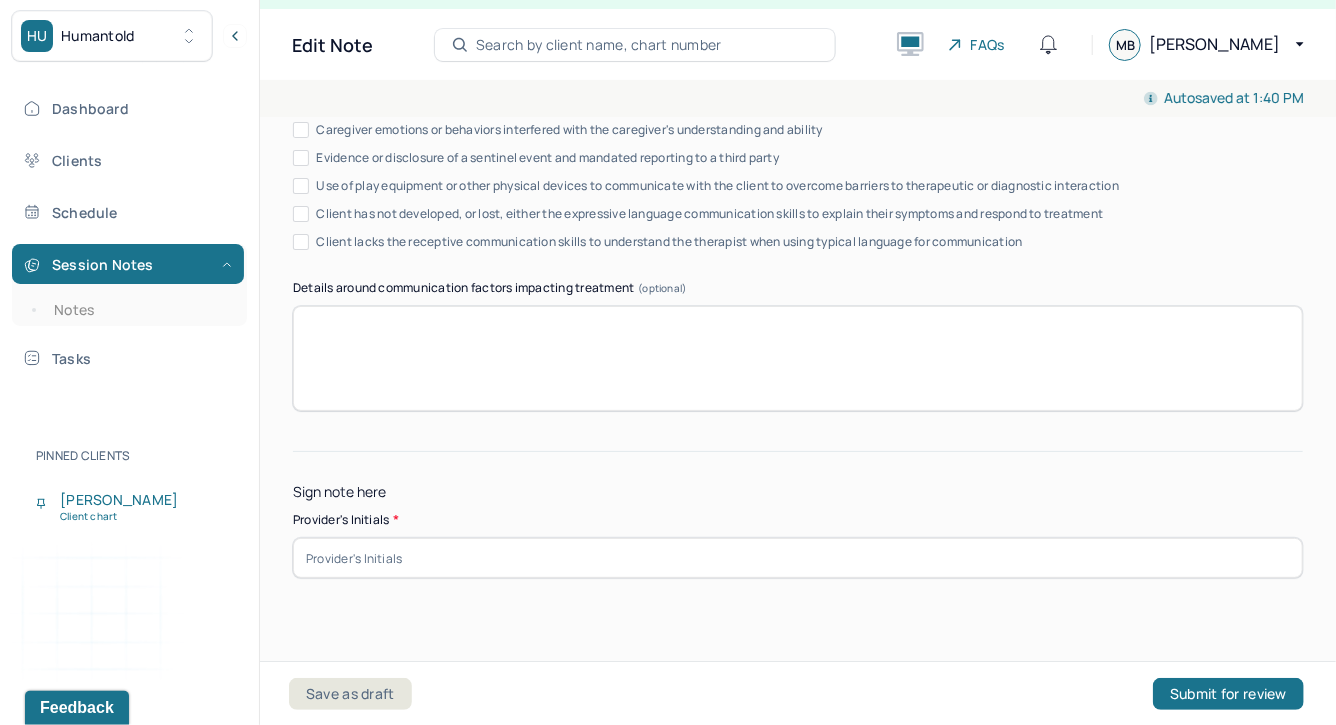 type on "The CT presents with anxiety sx and ocd sx. CT has previously been in therapy and is looking to start up therapy services again. The CT was present and engaged in session. CT mood and affect were congruent. CT denies inpatient hospitalization. CT reports no SI/HI/SA/NSSI. The treatment modality will be individual therapy weekly sessions through a CBT, psychodynamic, and ERP approach. Treatment of care will focus on decreasing intrusive thoughts, lowering compulsions, tolerating anxiety,  and enhancing overall emotional wellbeing and functioning." 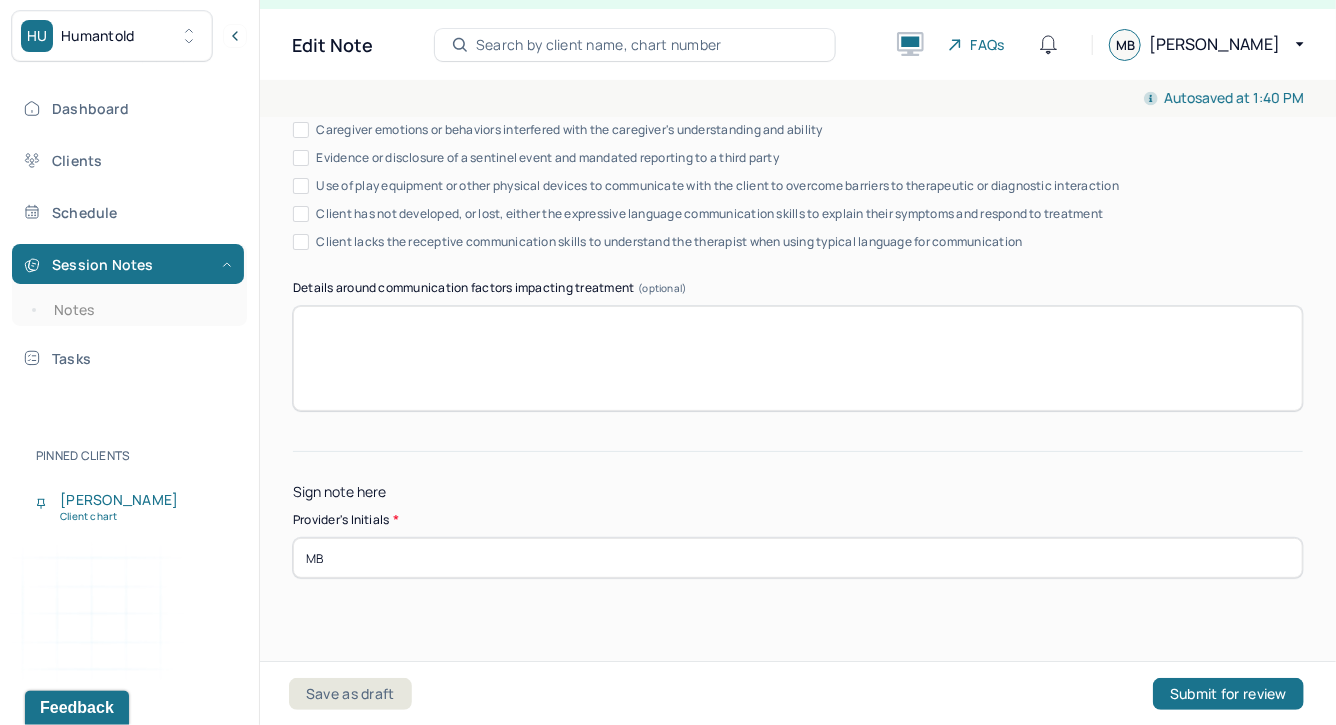 type on "MB" 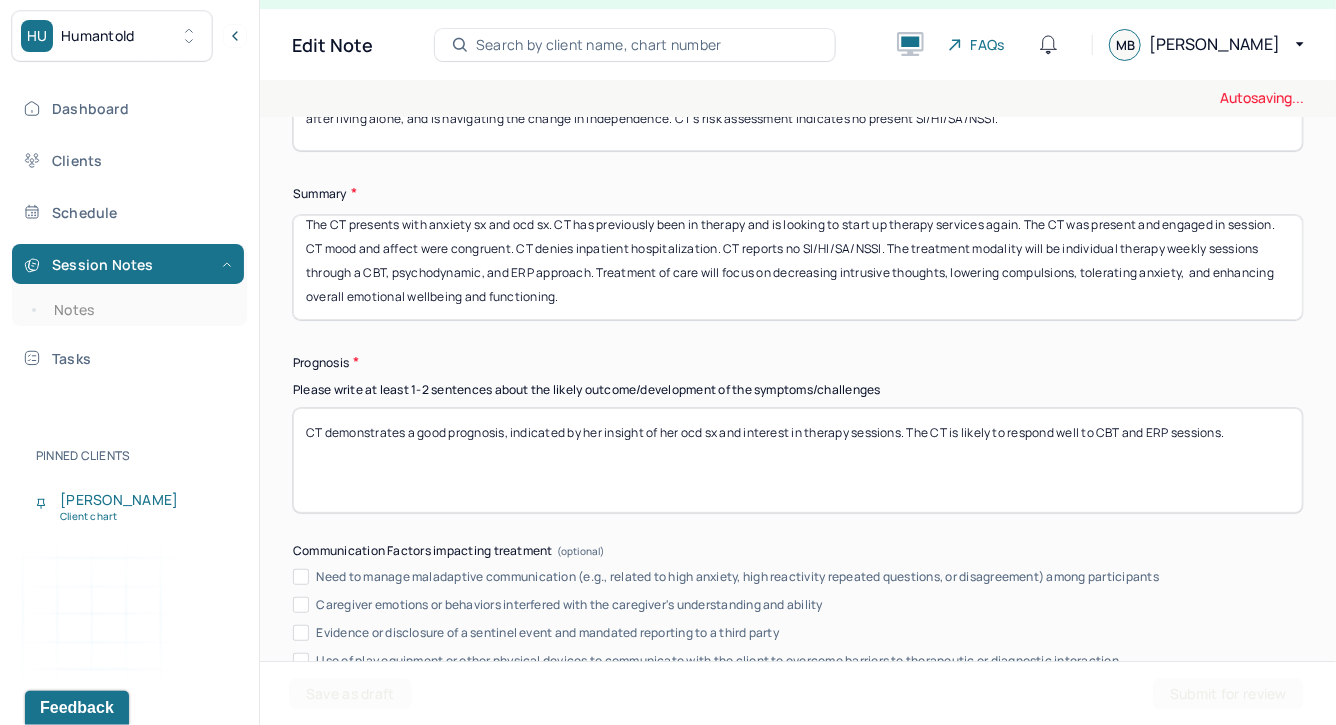 scroll, scrollTop: 10462, scrollLeft: 0, axis: vertical 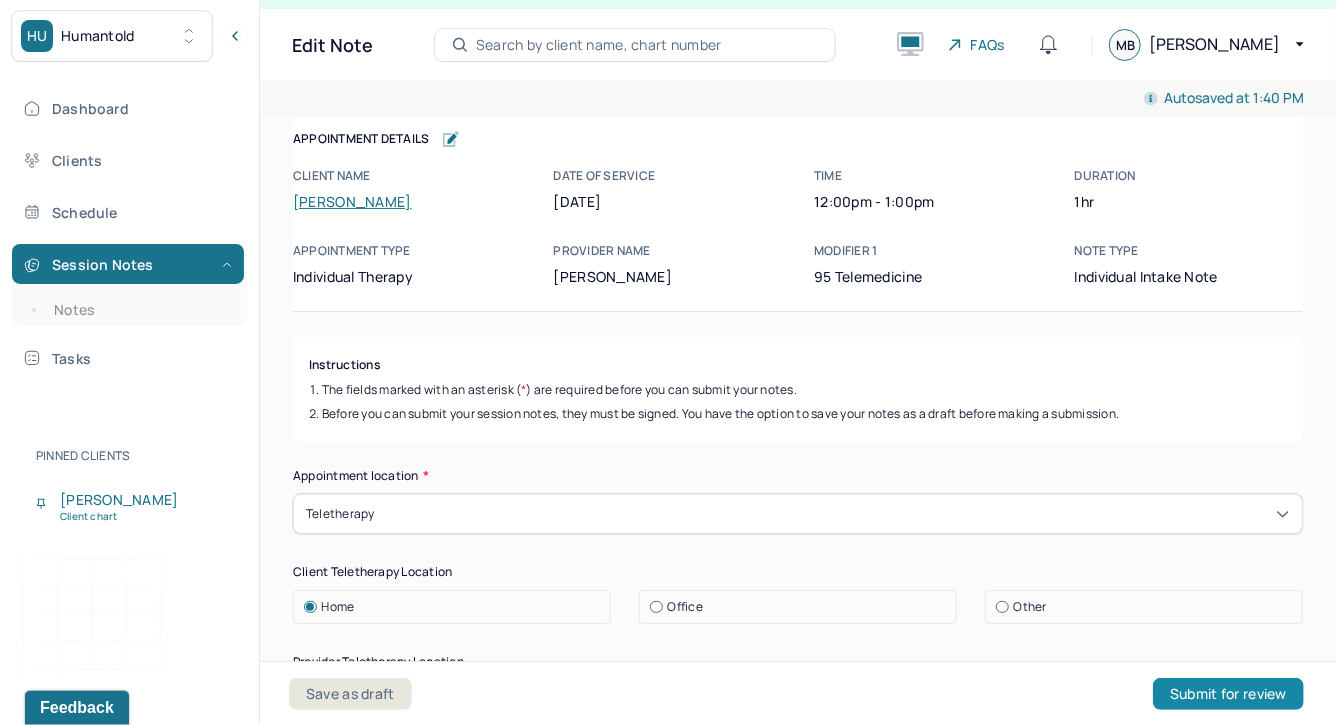 click on "Submit for review" at bounding box center (1228, 694) 